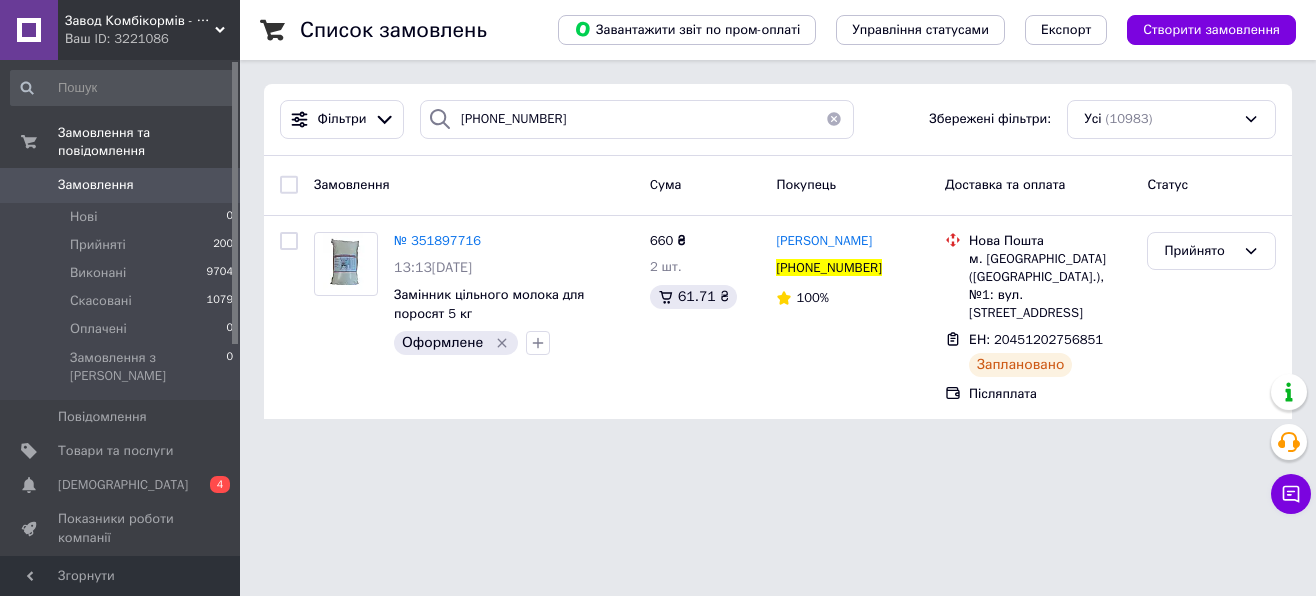 scroll, scrollTop: 0, scrollLeft: 0, axis: both 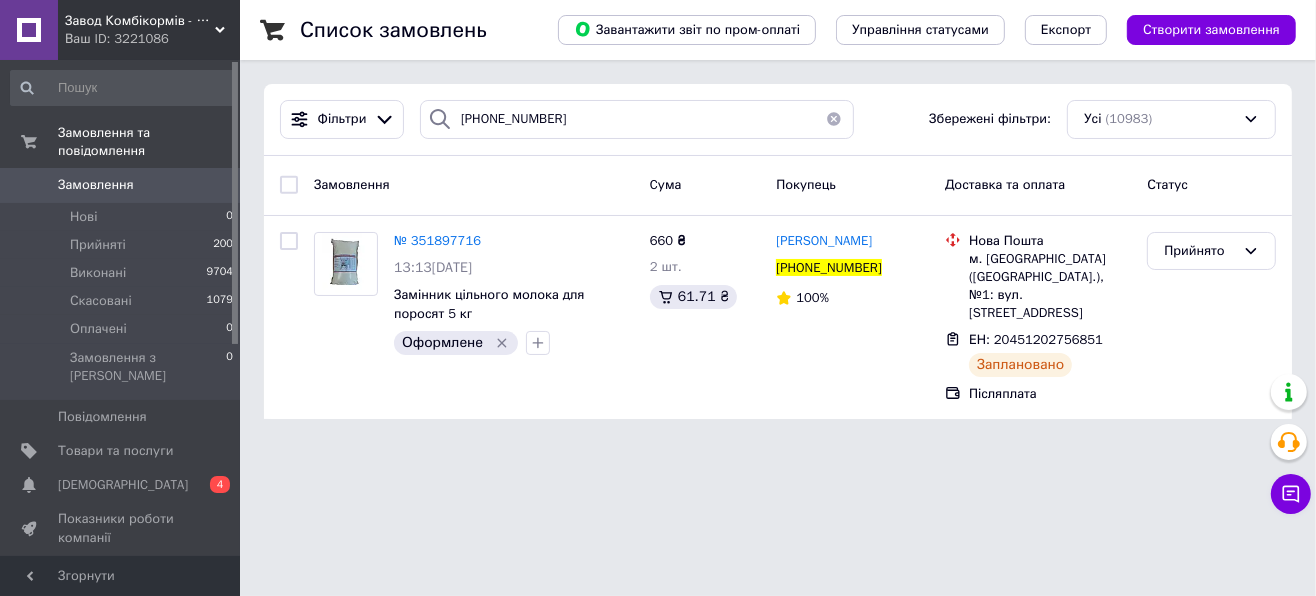 click 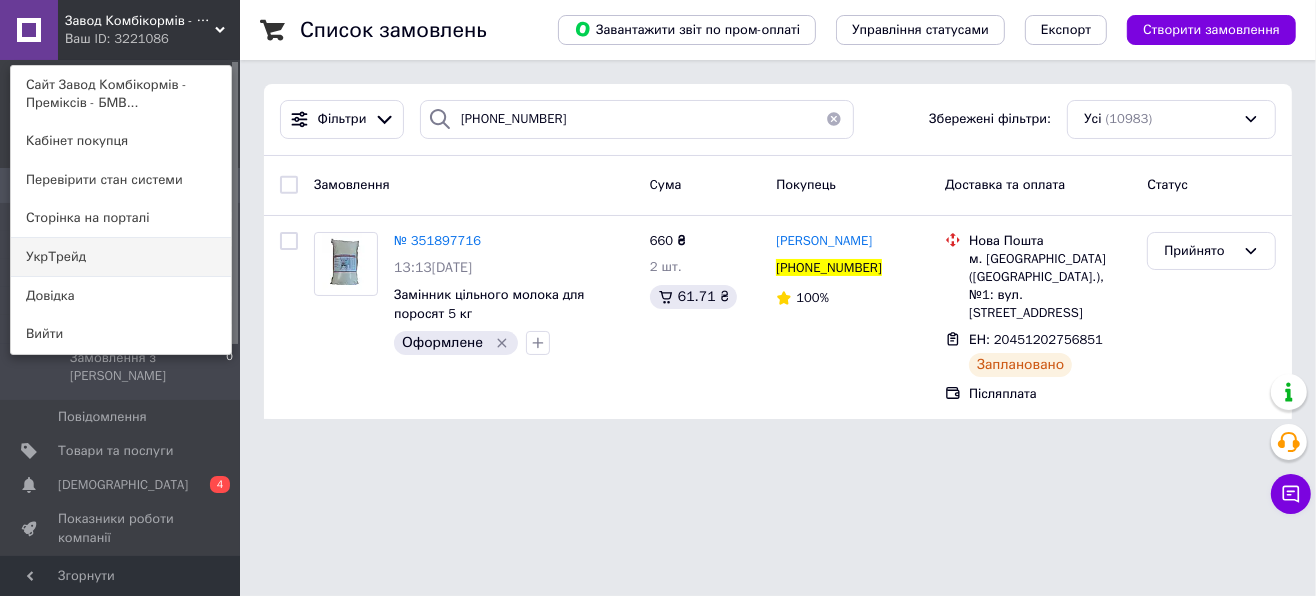click on "УкрТрейд" at bounding box center [121, 257] 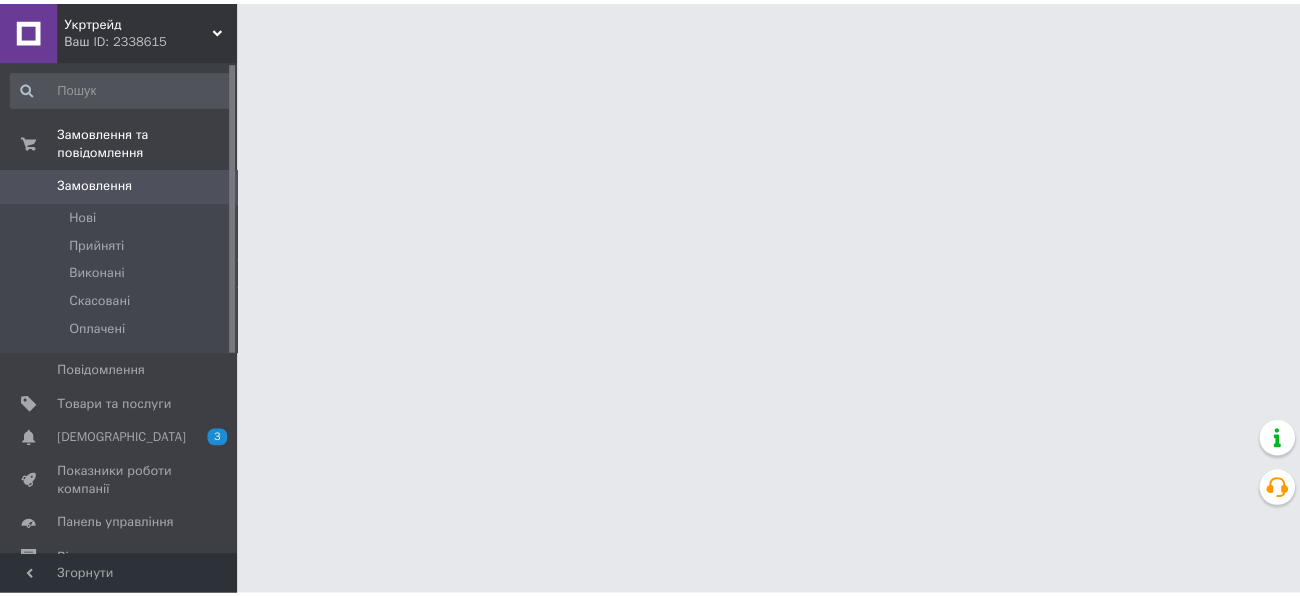 scroll, scrollTop: 0, scrollLeft: 0, axis: both 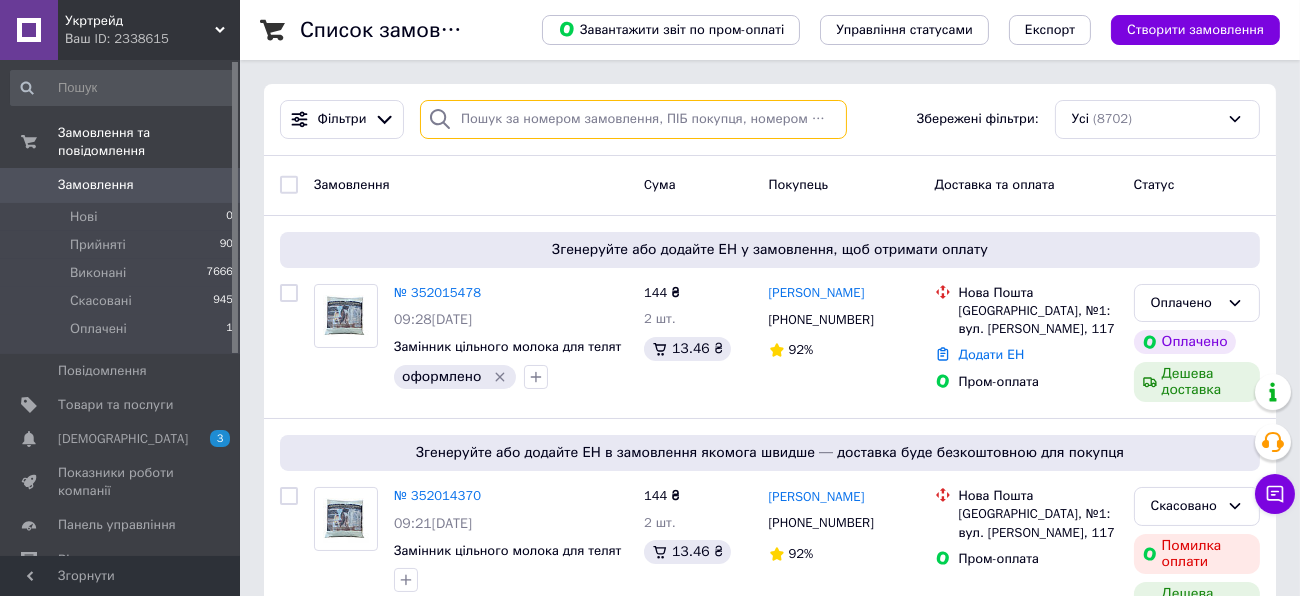 click at bounding box center [633, 119] 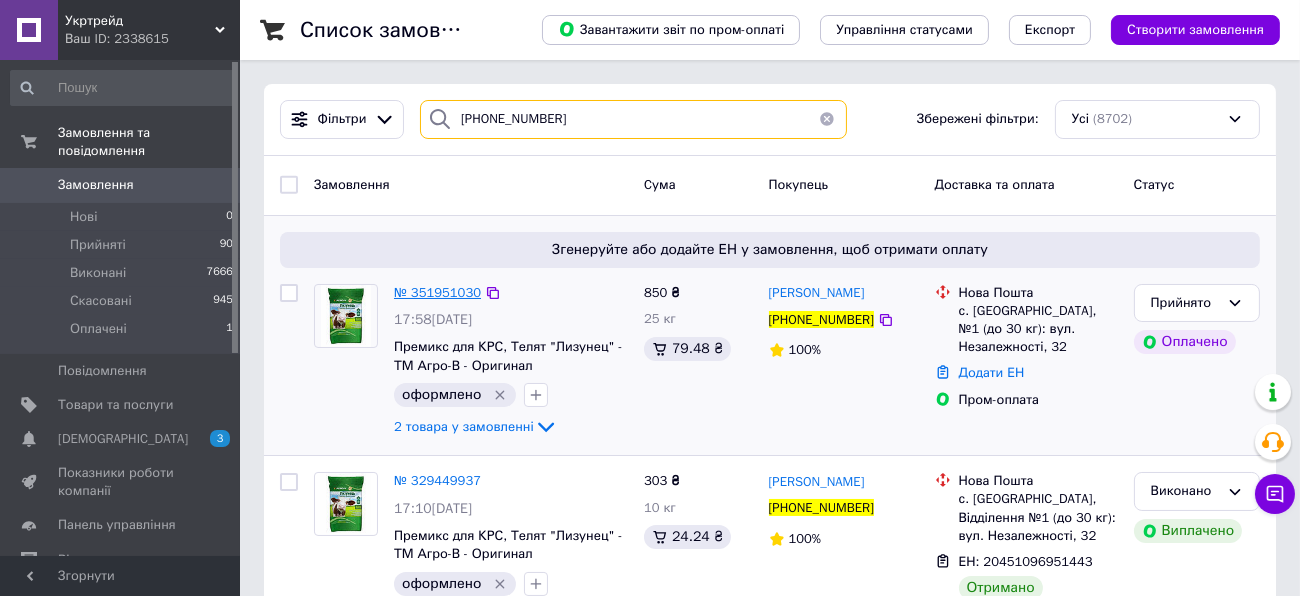 type on "+380974219308" 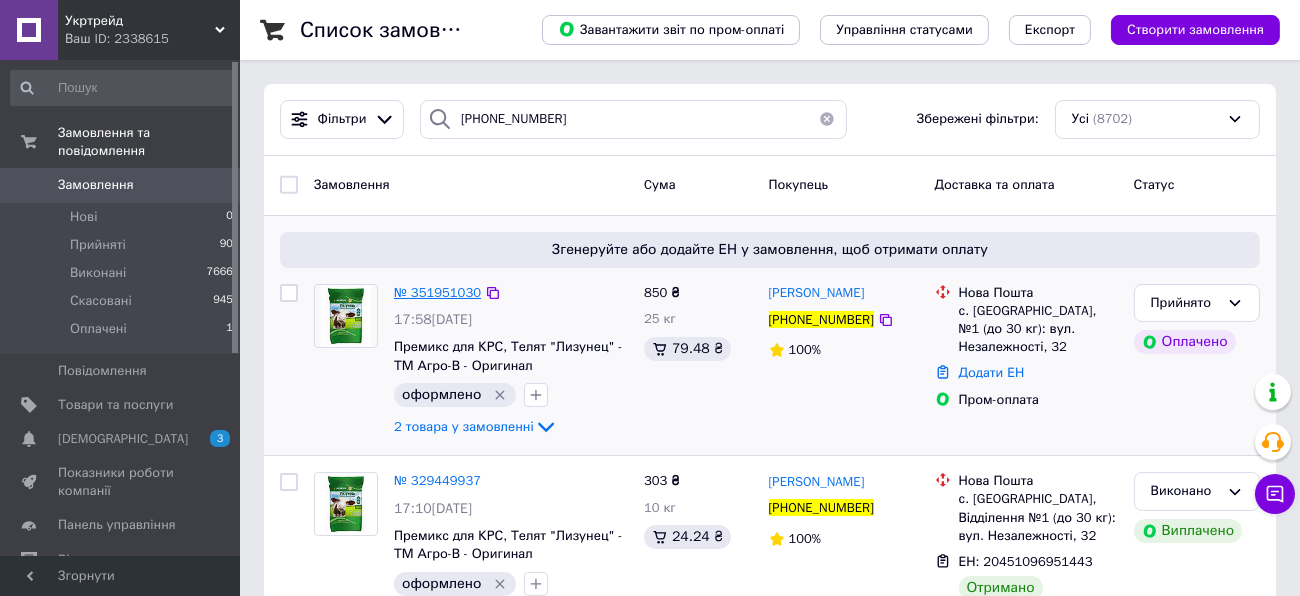 click on "№ 351951030" at bounding box center [437, 292] 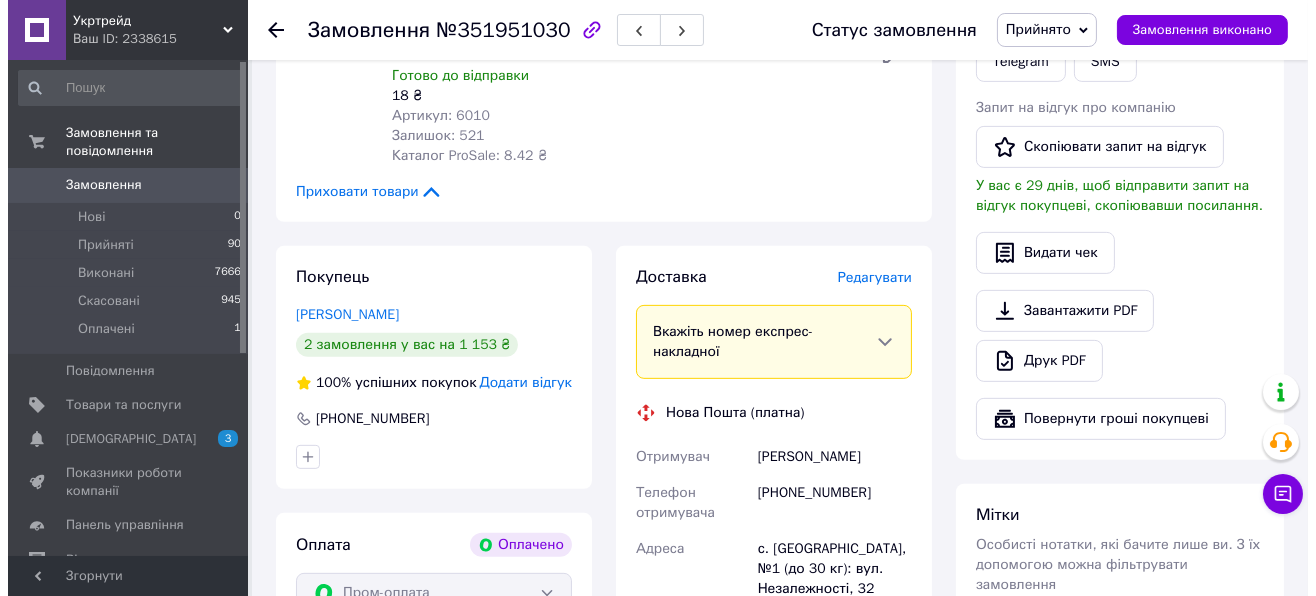 scroll, scrollTop: 1222, scrollLeft: 0, axis: vertical 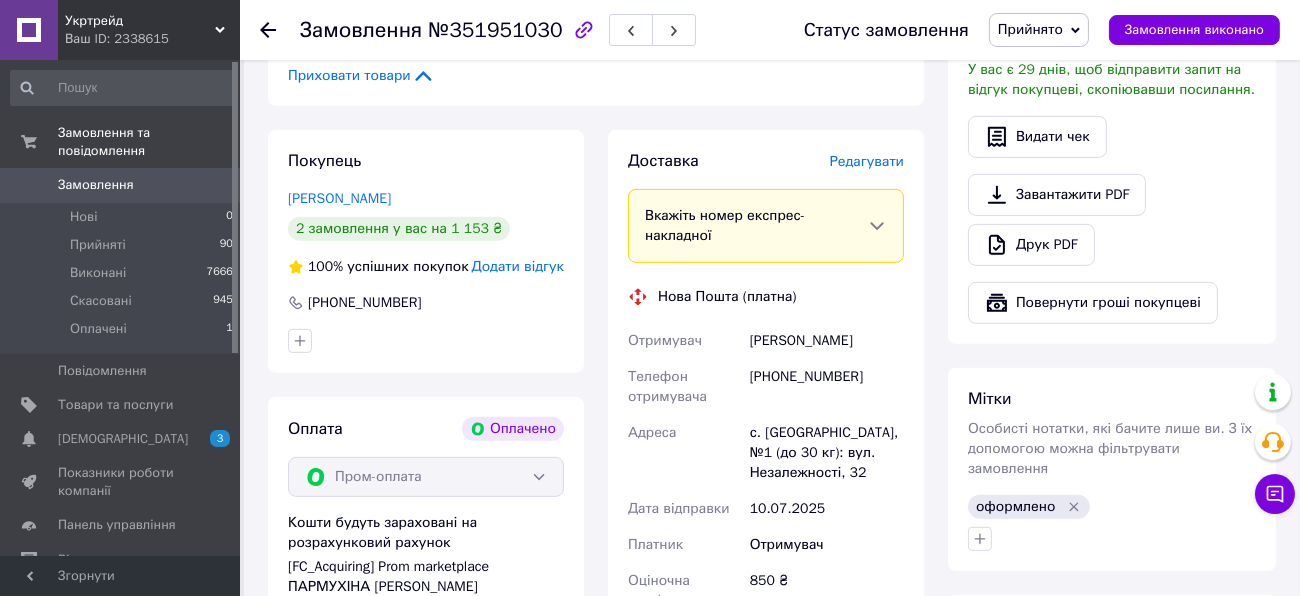 click on "Редагувати" at bounding box center [867, 161] 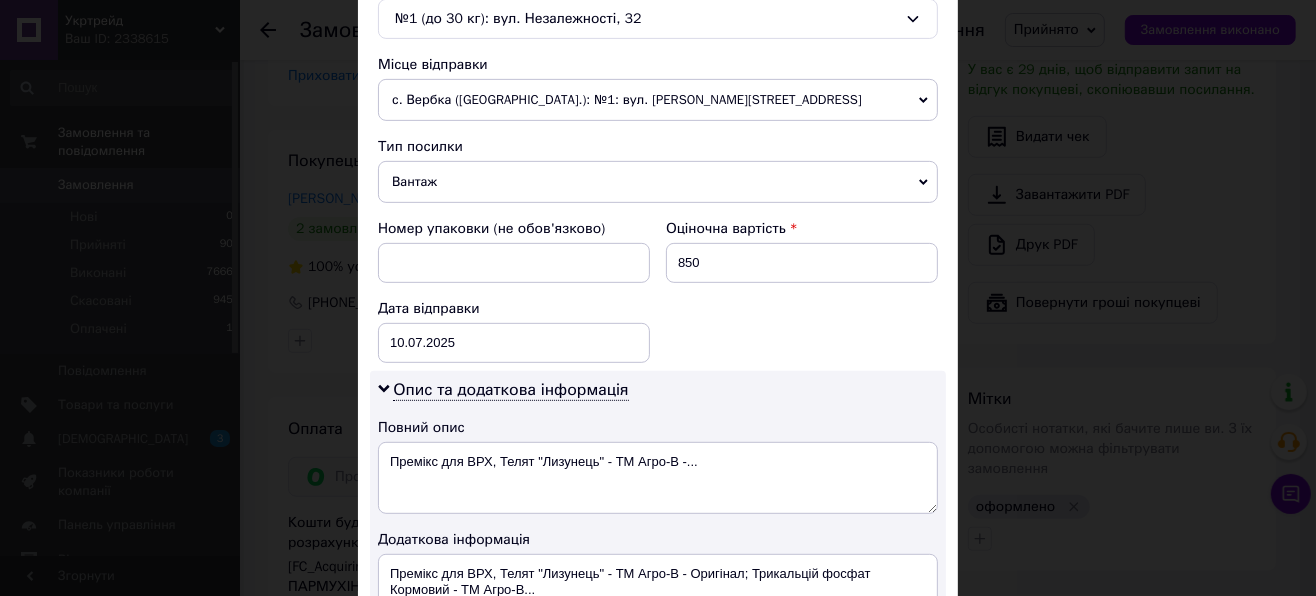 scroll, scrollTop: 777, scrollLeft: 0, axis: vertical 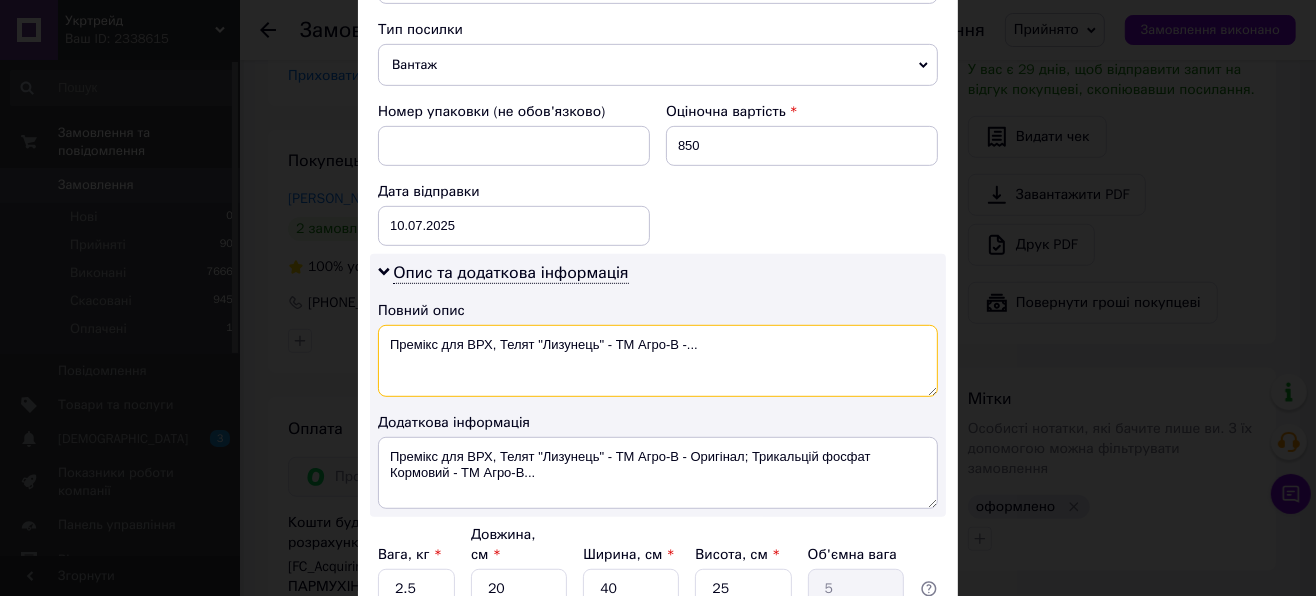 drag, startPoint x: 436, startPoint y: 349, endPoint x: 718, endPoint y: 342, distance: 282.08685 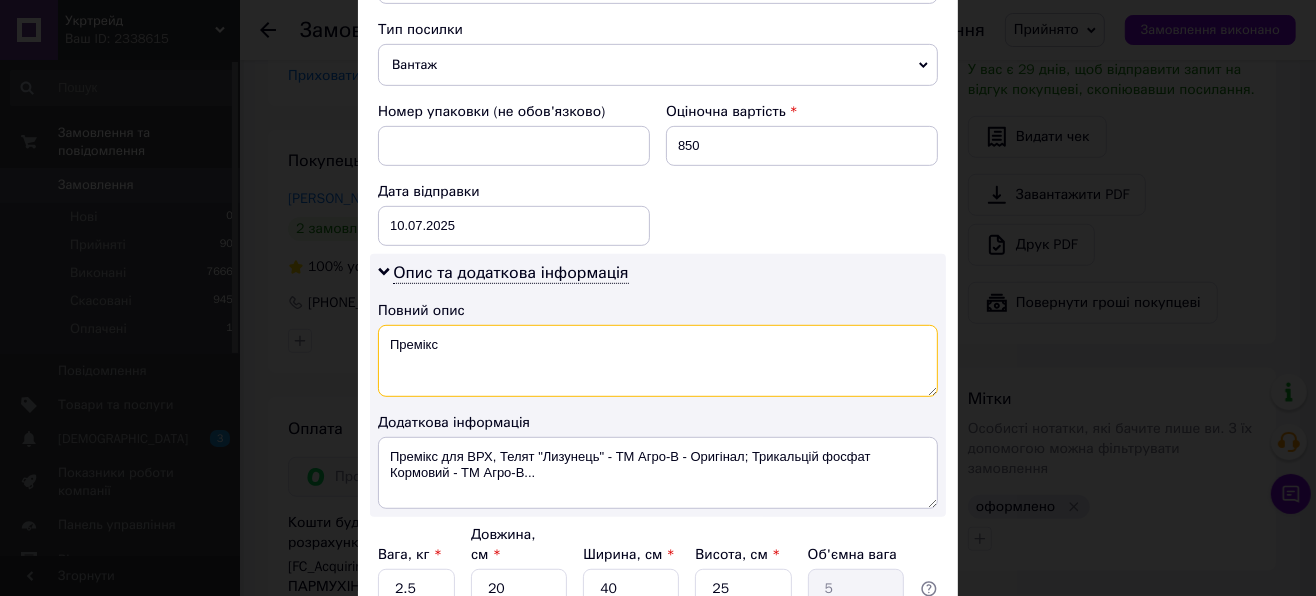 type on "Премікс" 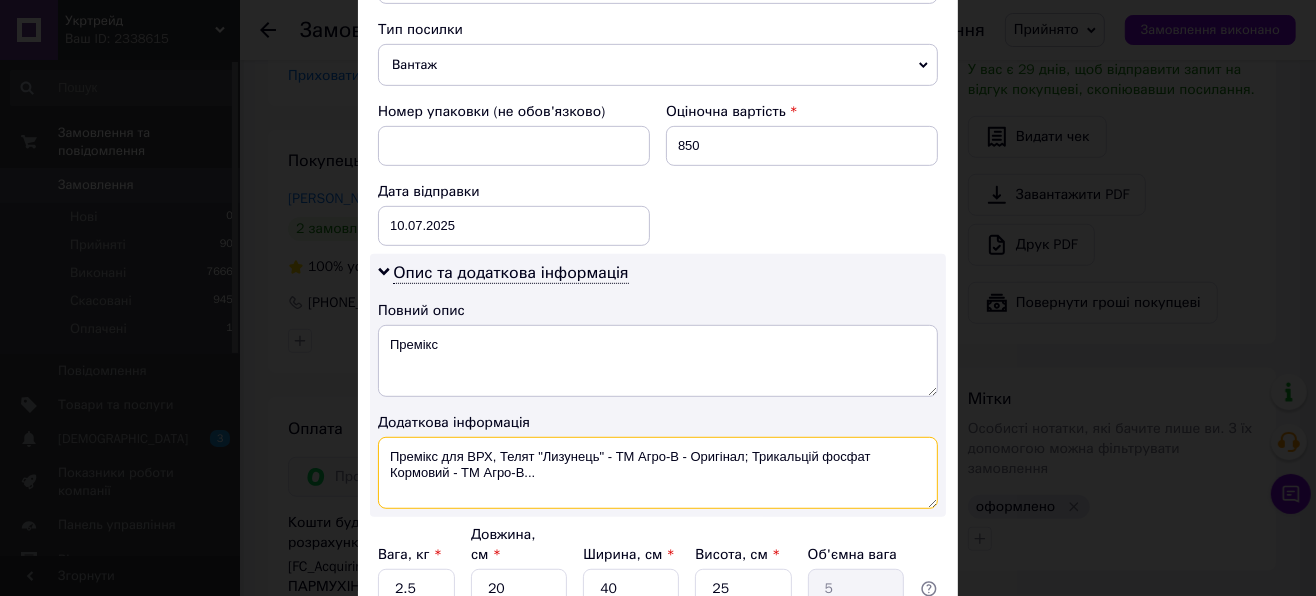 drag, startPoint x: 437, startPoint y: 449, endPoint x: 886, endPoint y: 473, distance: 449.64096 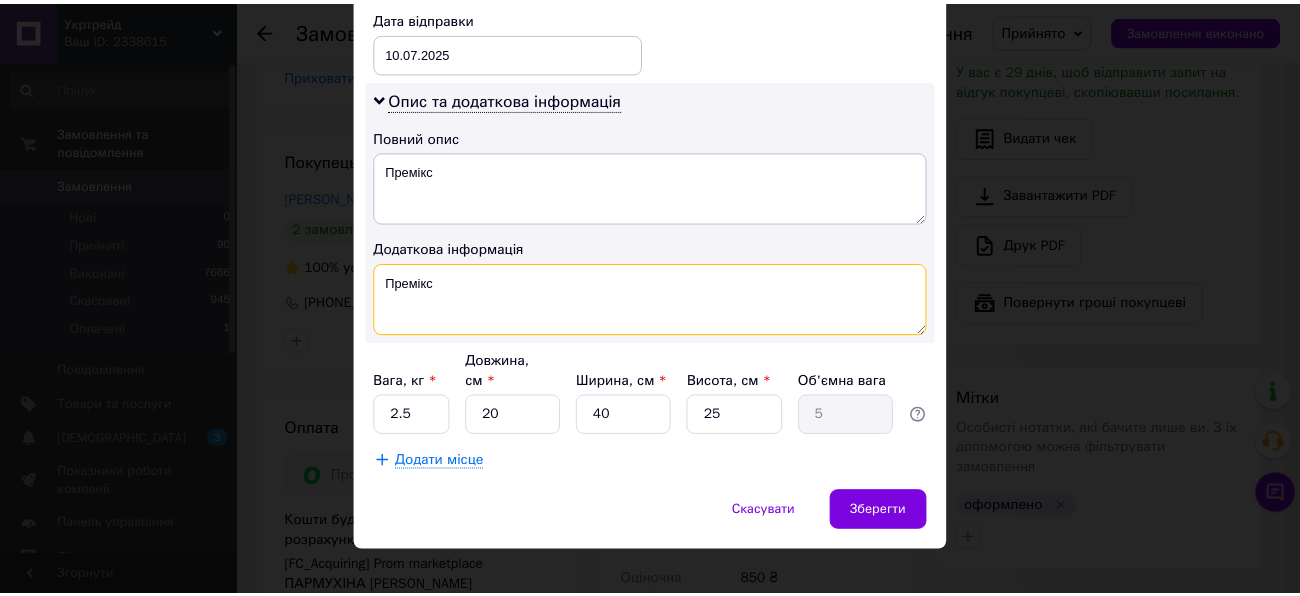 scroll, scrollTop: 954, scrollLeft: 0, axis: vertical 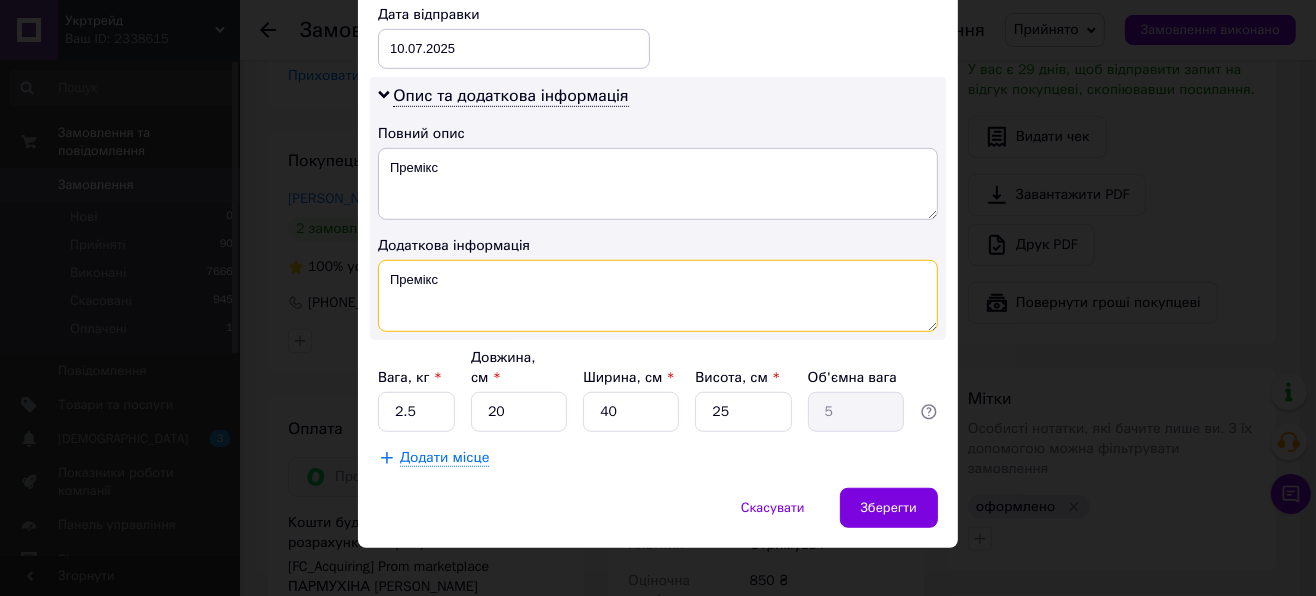 type on "Премікс" 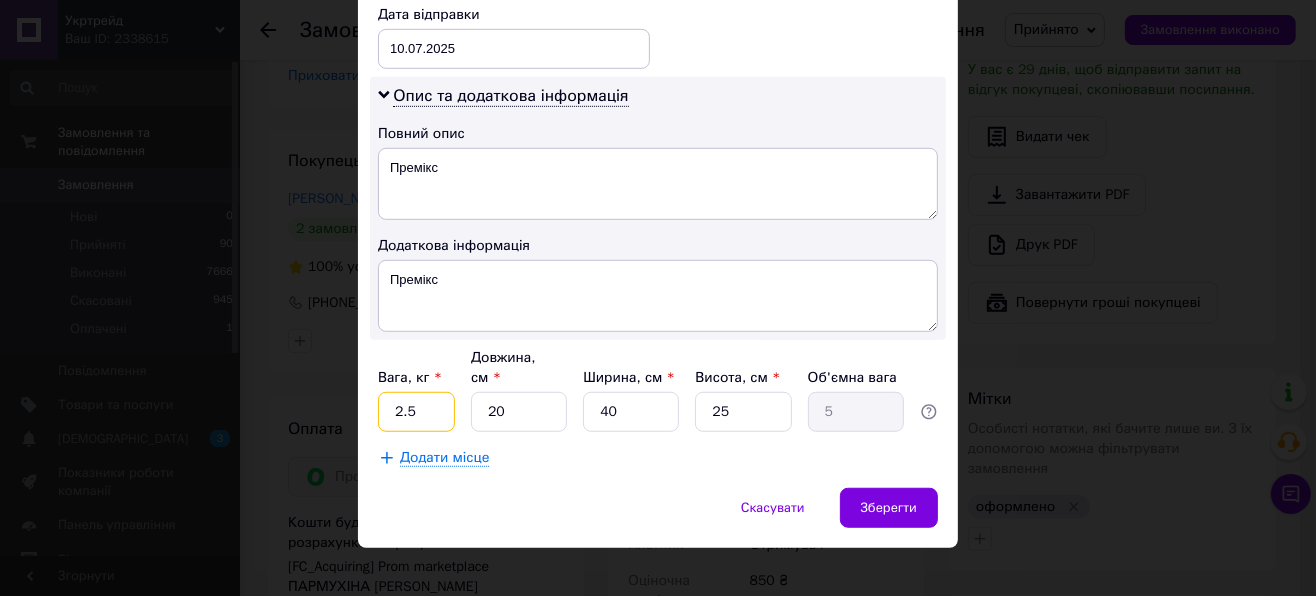 click on "2.5" at bounding box center (416, 412) 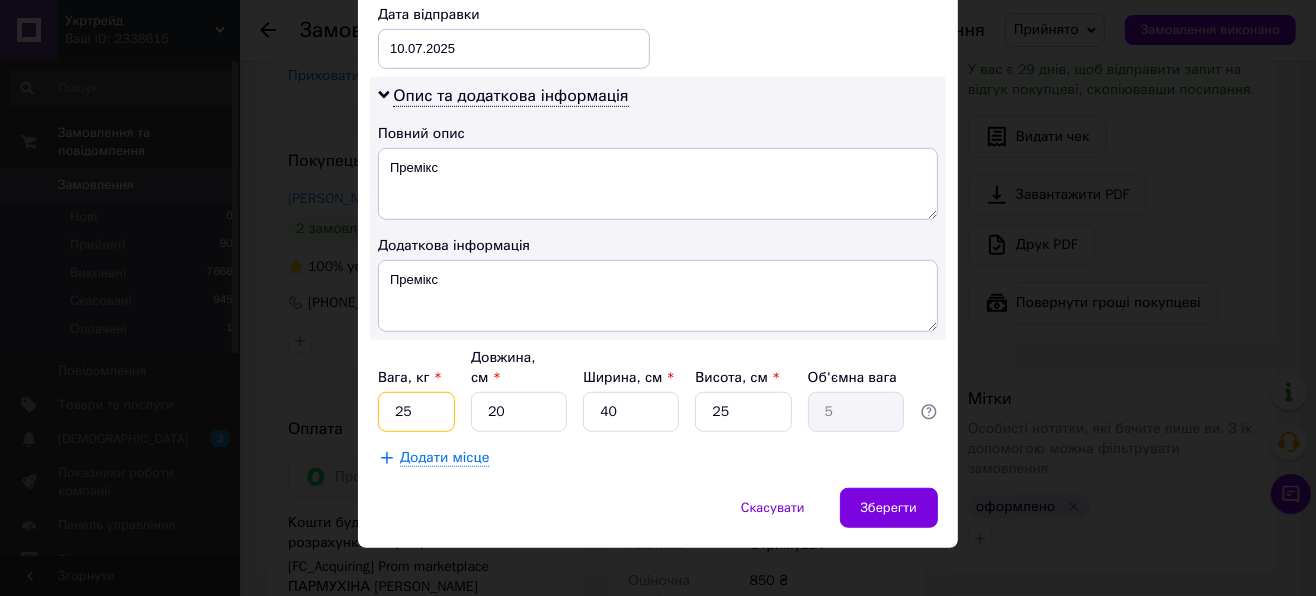 type on "25" 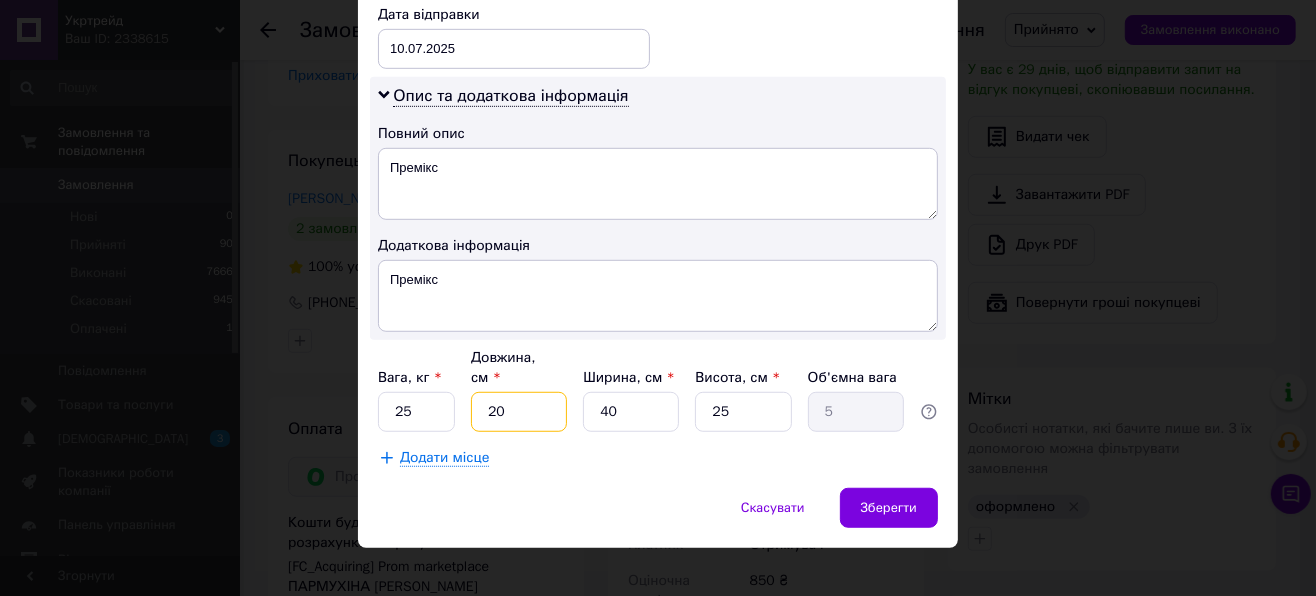 click on "20" at bounding box center [519, 412] 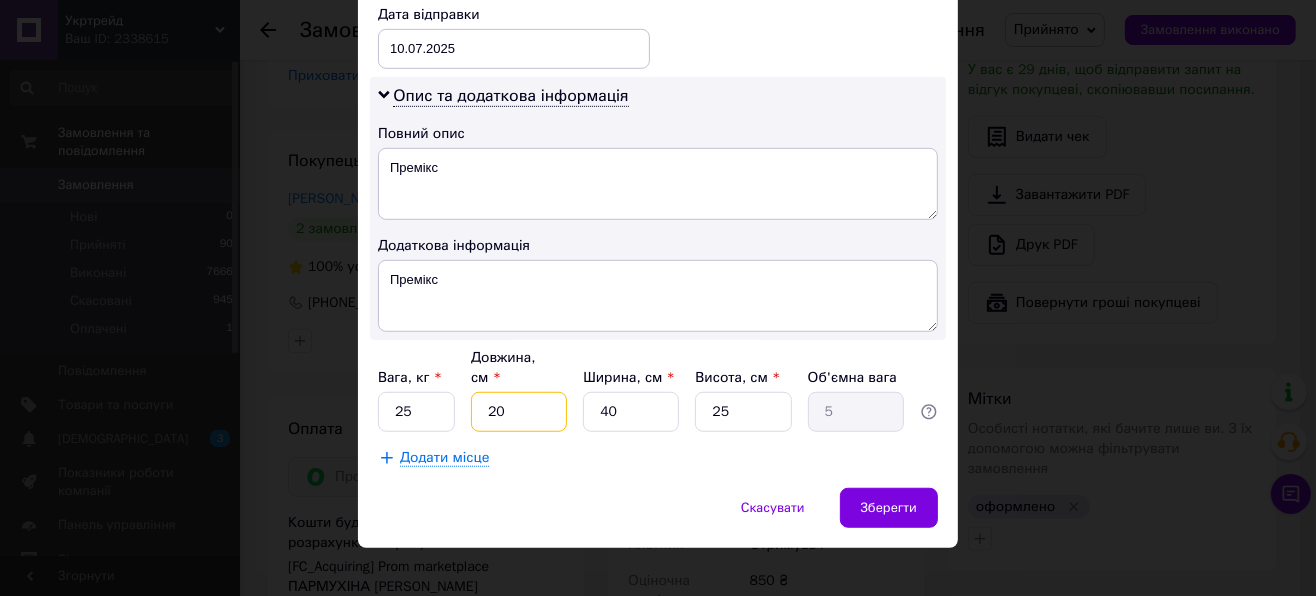 type on "6" 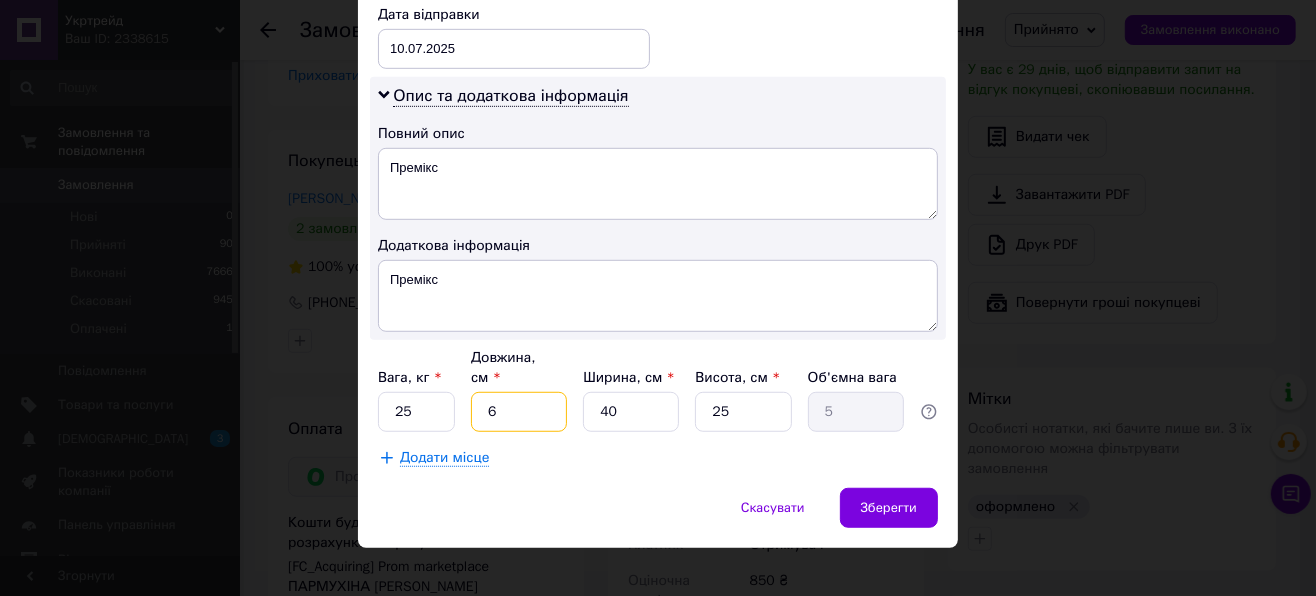 type on "1.5" 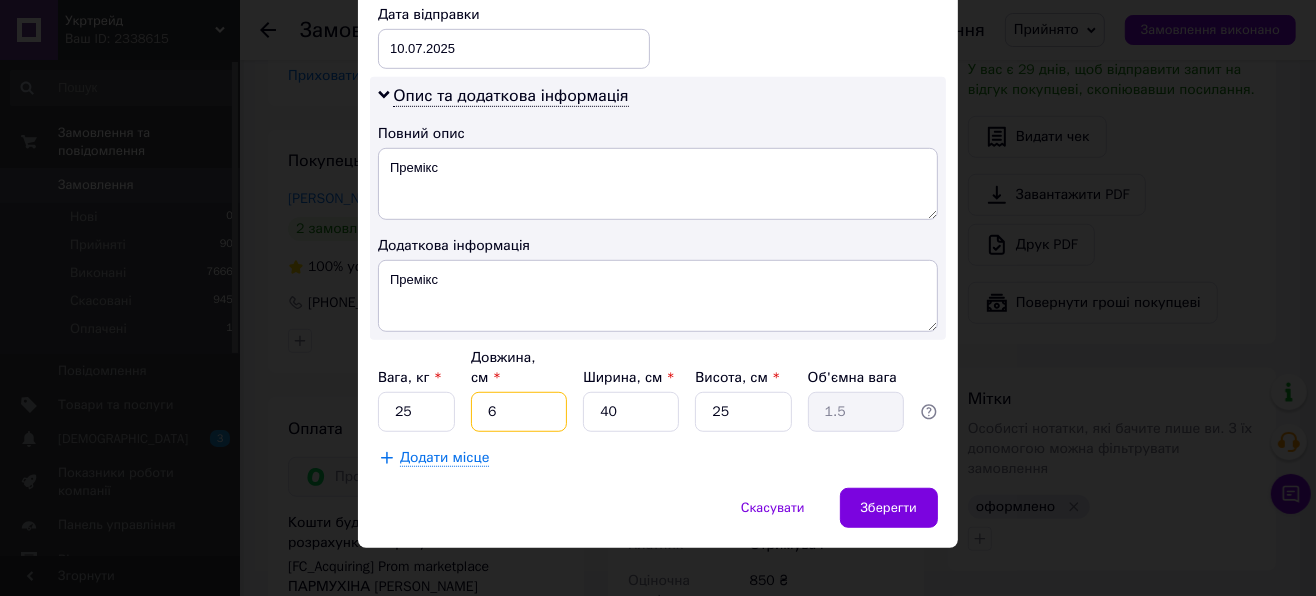 type on "60" 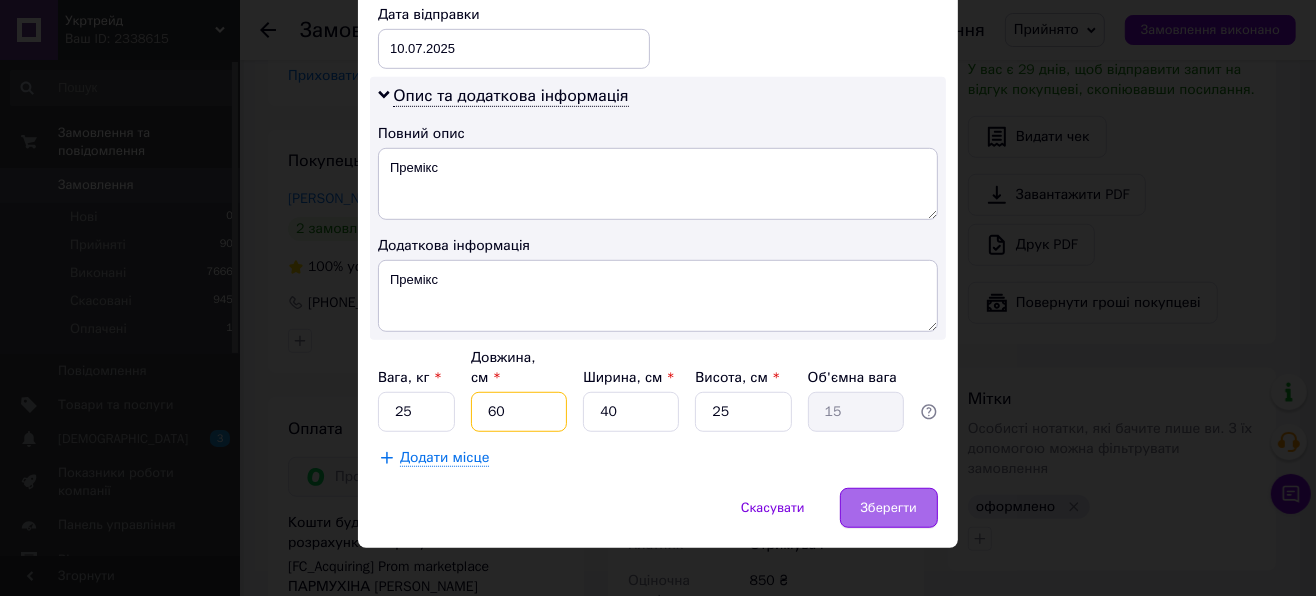 type on "60" 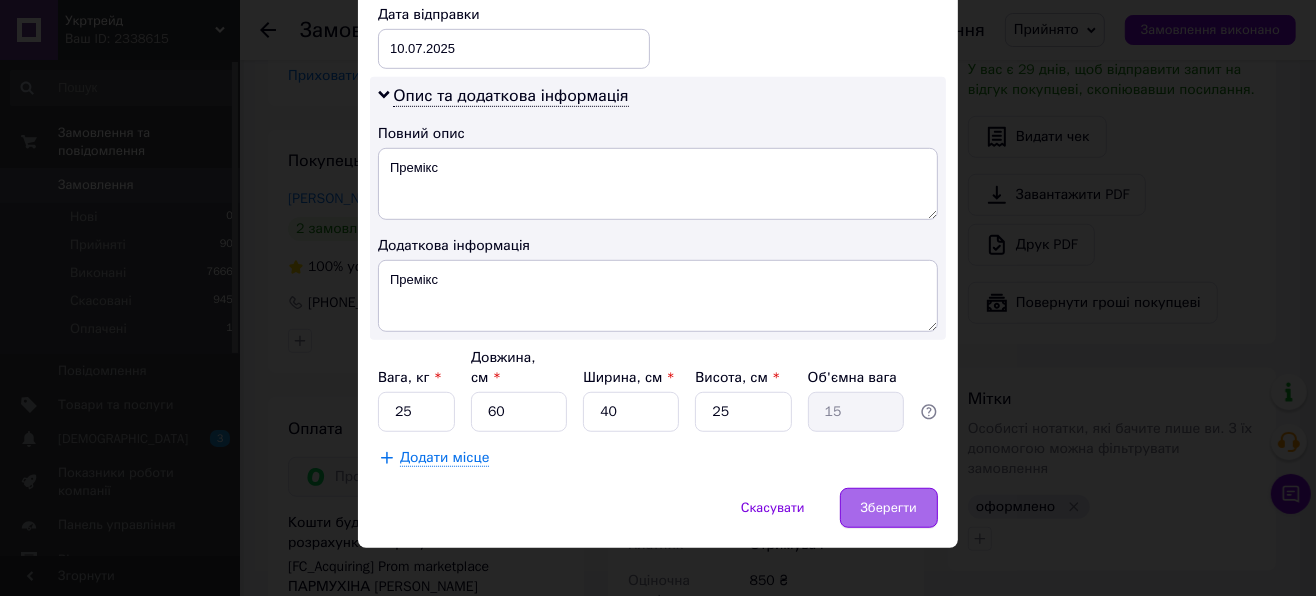 click on "Зберегти" at bounding box center (889, 508) 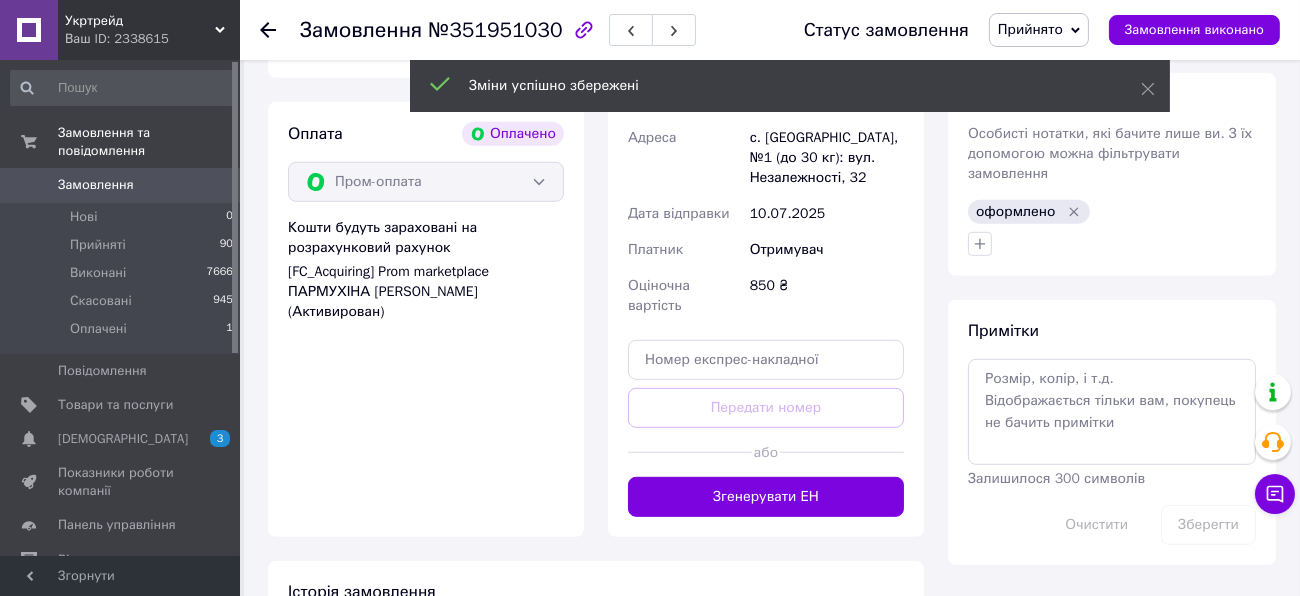 scroll, scrollTop: 1555, scrollLeft: 0, axis: vertical 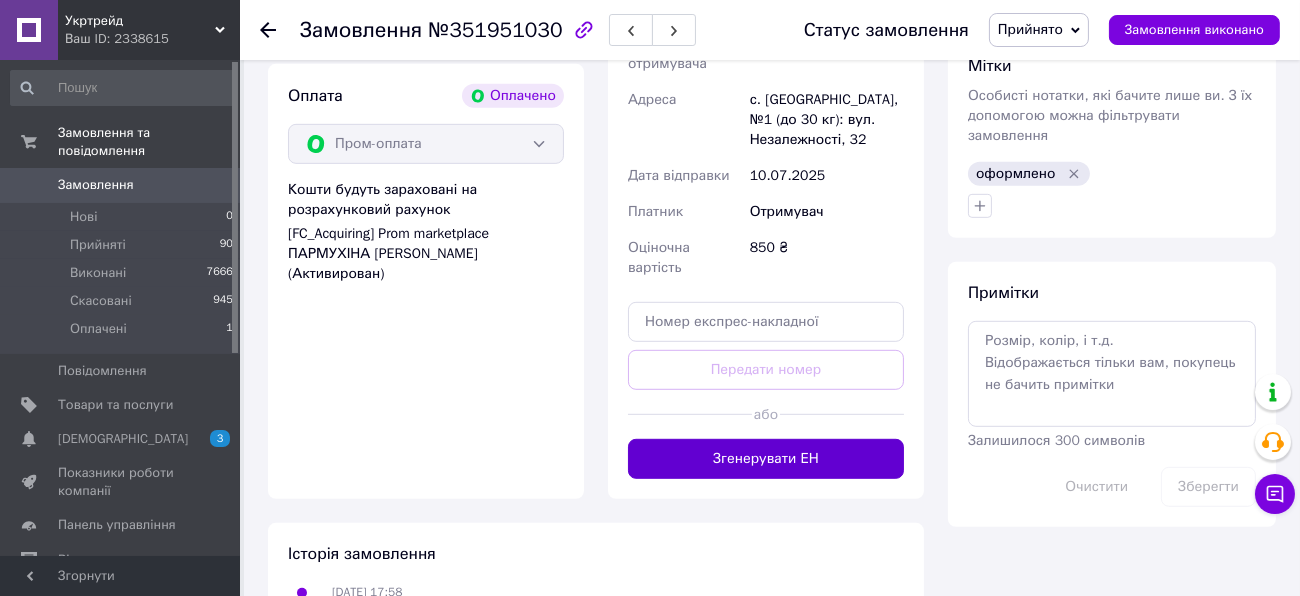 click on "Згенерувати ЕН" at bounding box center [766, 459] 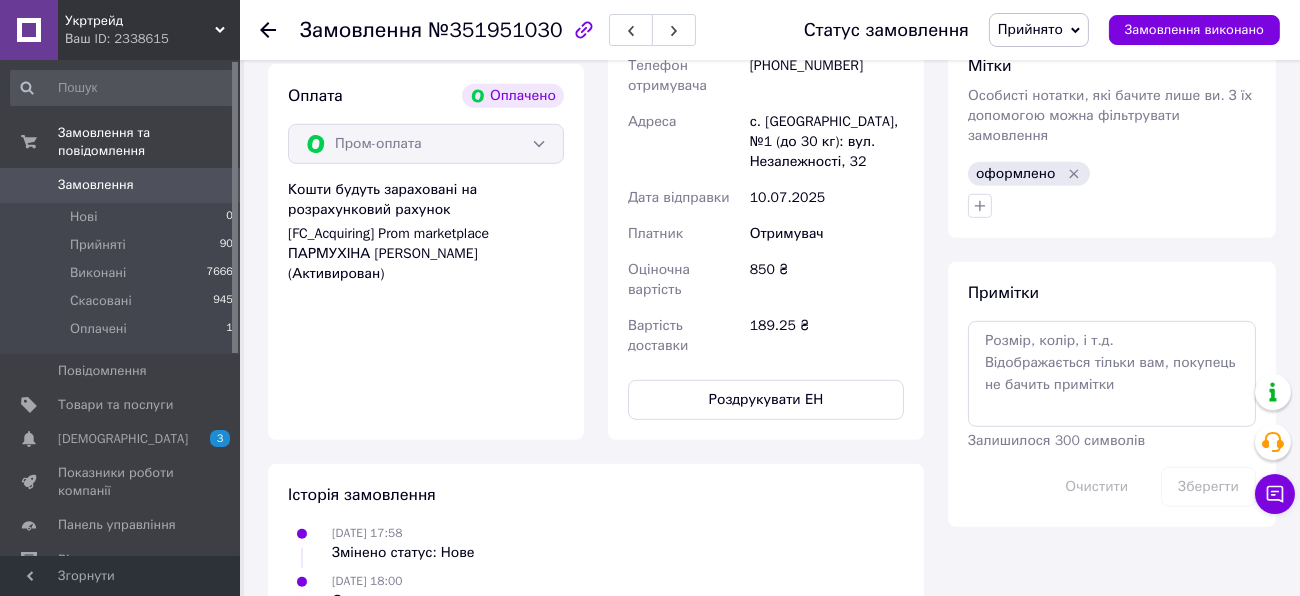 click on "Замовлення №351951030 Статус замовлення Прийнято Виконано Скасовано Оплачено Замовлення виконано" at bounding box center (770, 30) 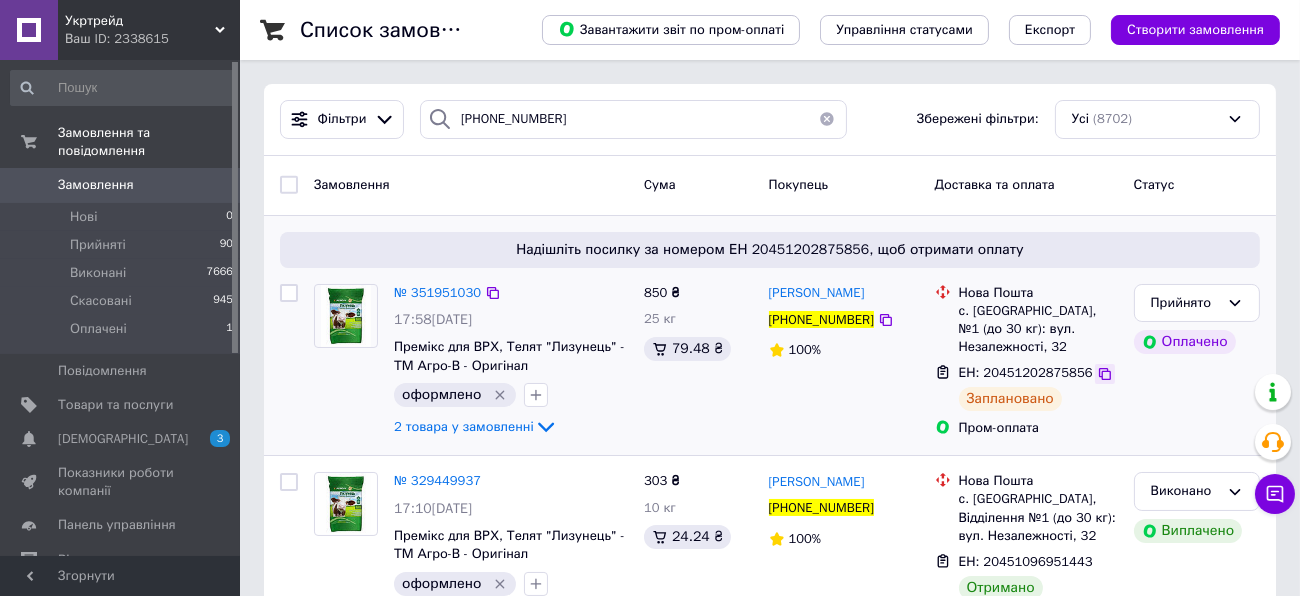 click 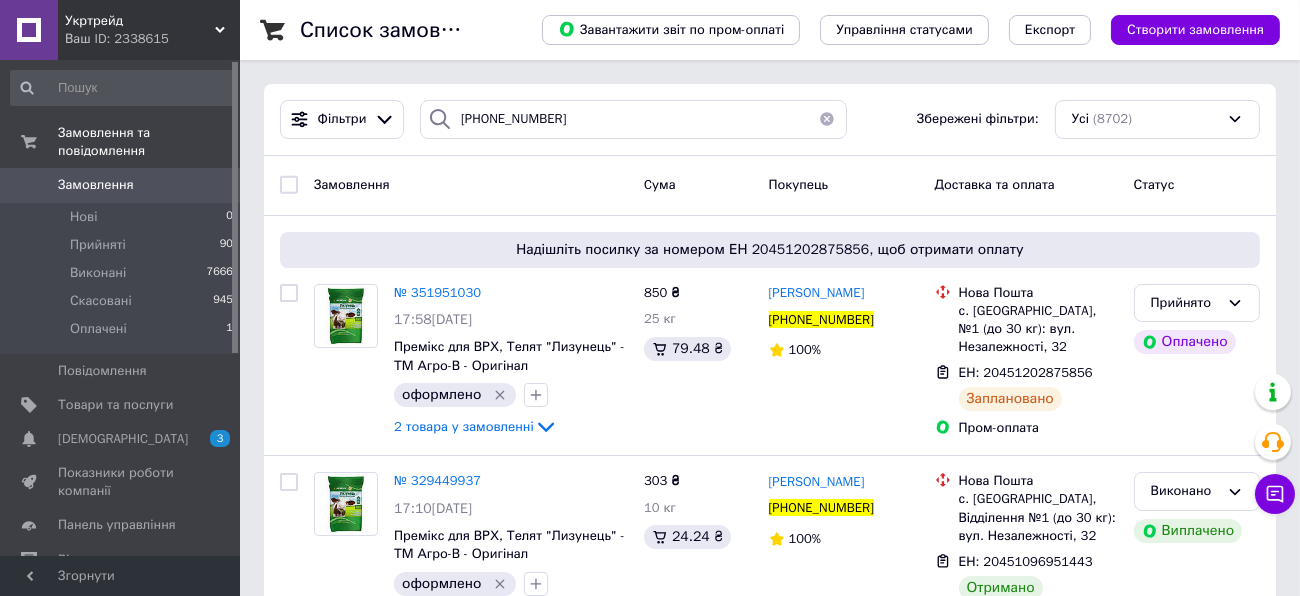 drag, startPoint x: 251, startPoint y: 9, endPoint x: 240, endPoint y: 12, distance: 11.401754 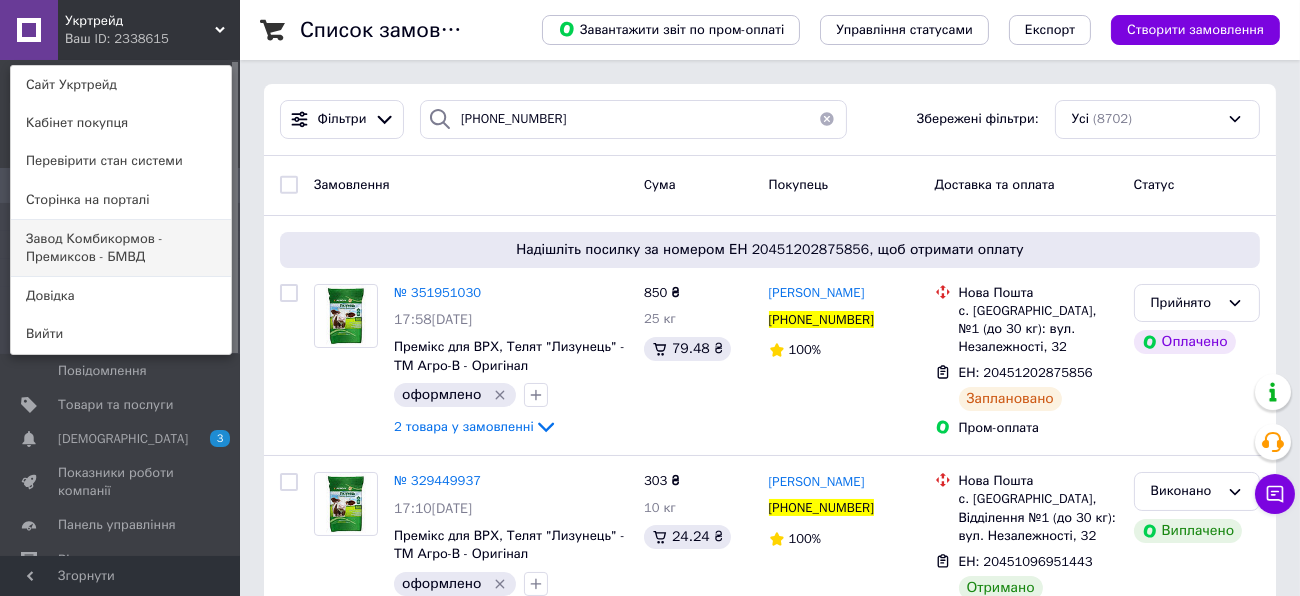 click on "Завод Комбикормов - Премиксов - БМВД" at bounding box center [121, 248] 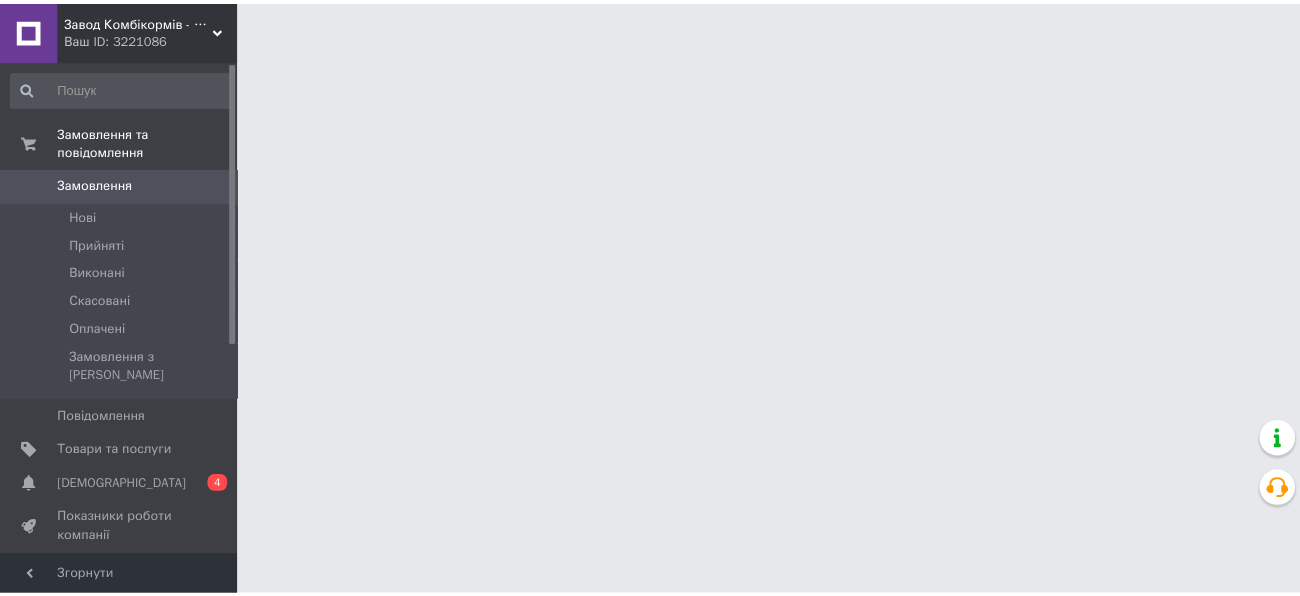 scroll, scrollTop: 0, scrollLeft: 0, axis: both 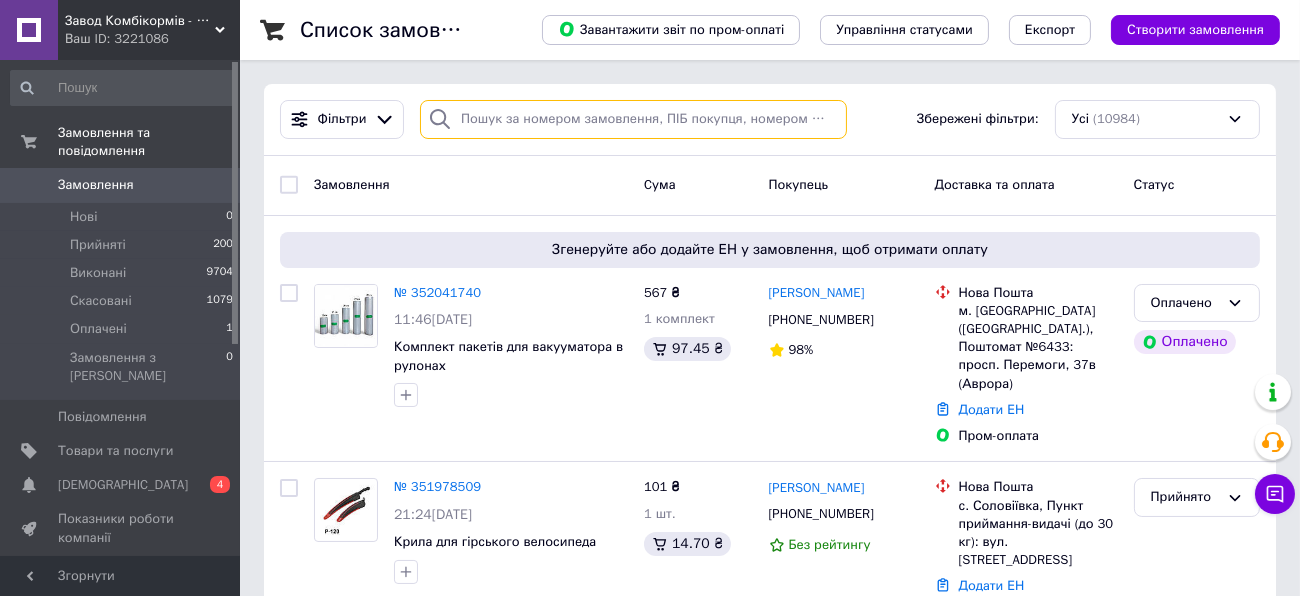 click at bounding box center [633, 119] 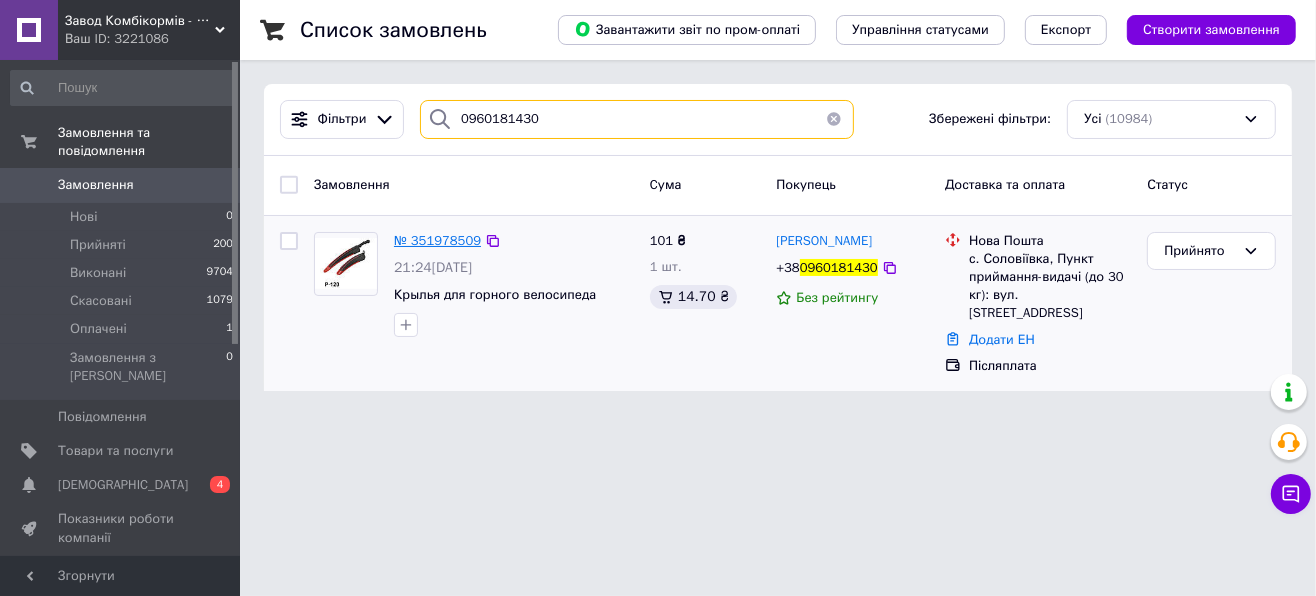 type on "0960181430" 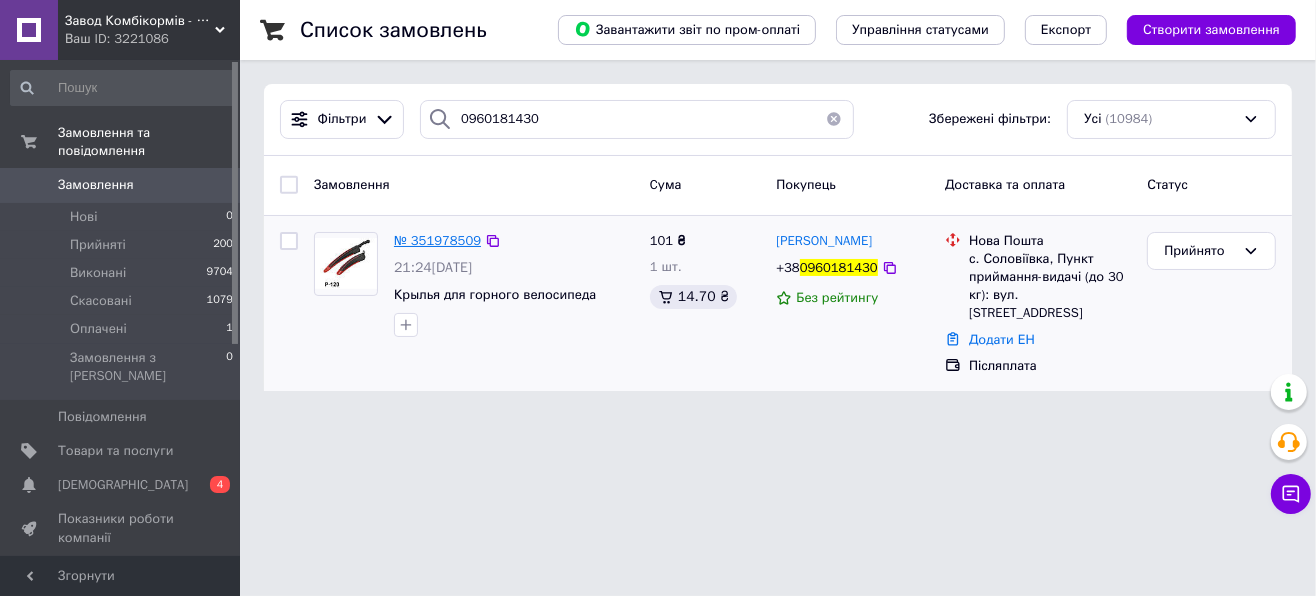 click on "№ 351978509" at bounding box center [437, 240] 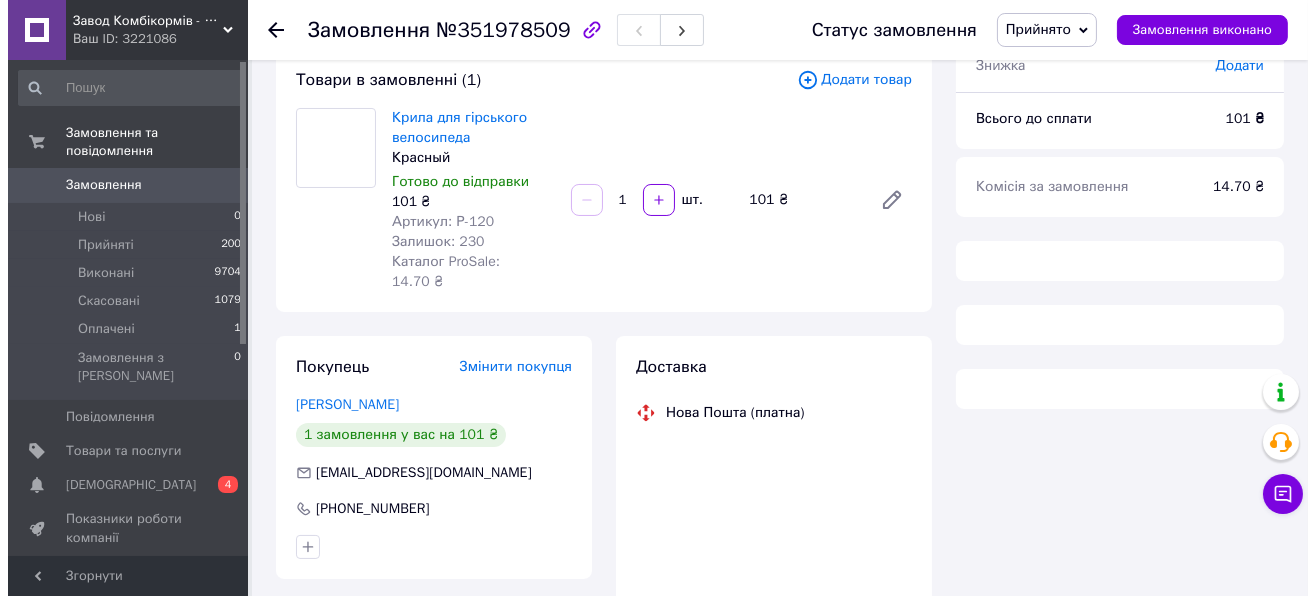 scroll, scrollTop: 315, scrollLeft: 0, axis: vertical 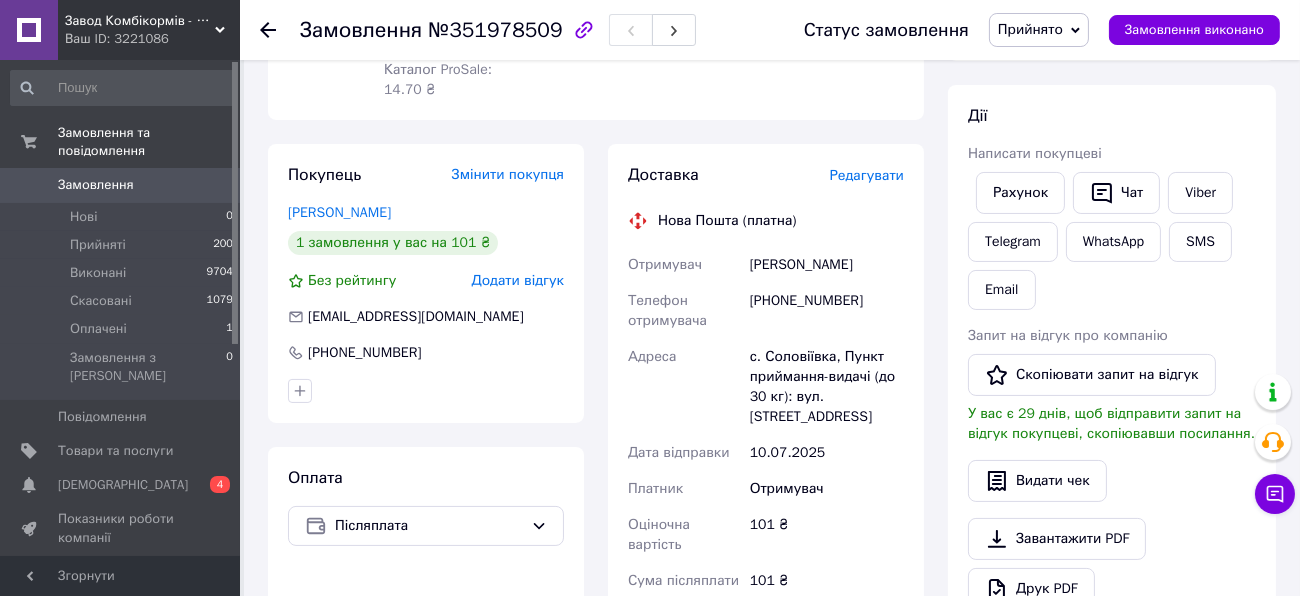 click on "Редагувати" at bounding box center [867, 175] 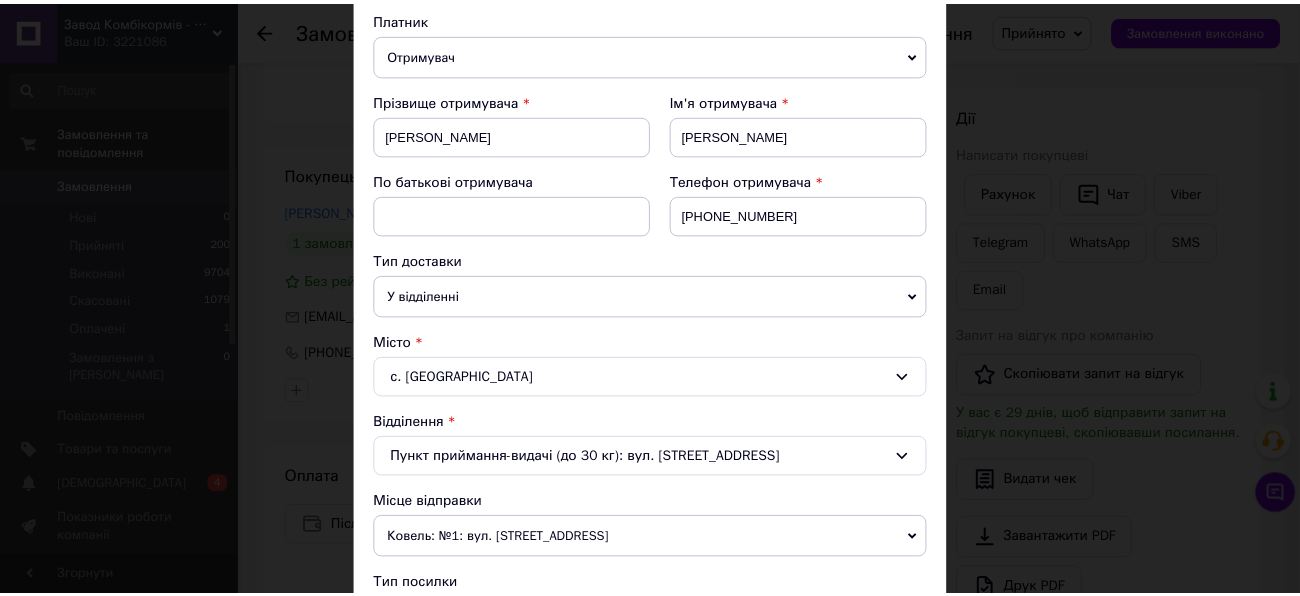 scroll, scrollTop: 0, scrollLeft: 0, axis: both 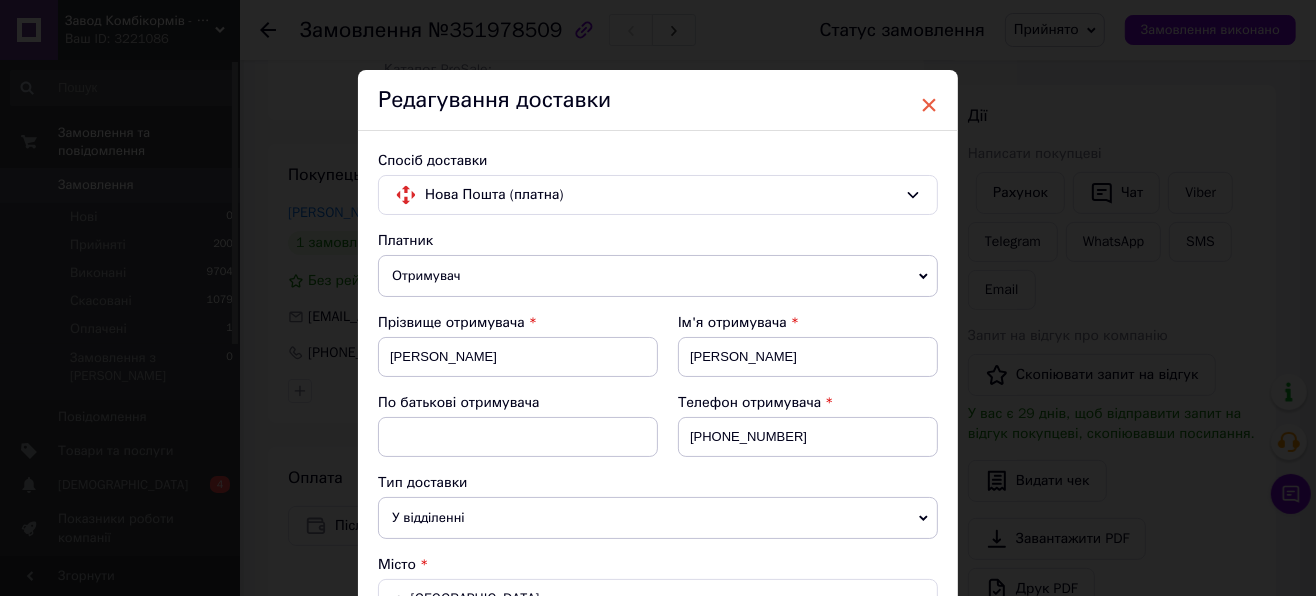 click on "×" at bounding box center (929, 105) 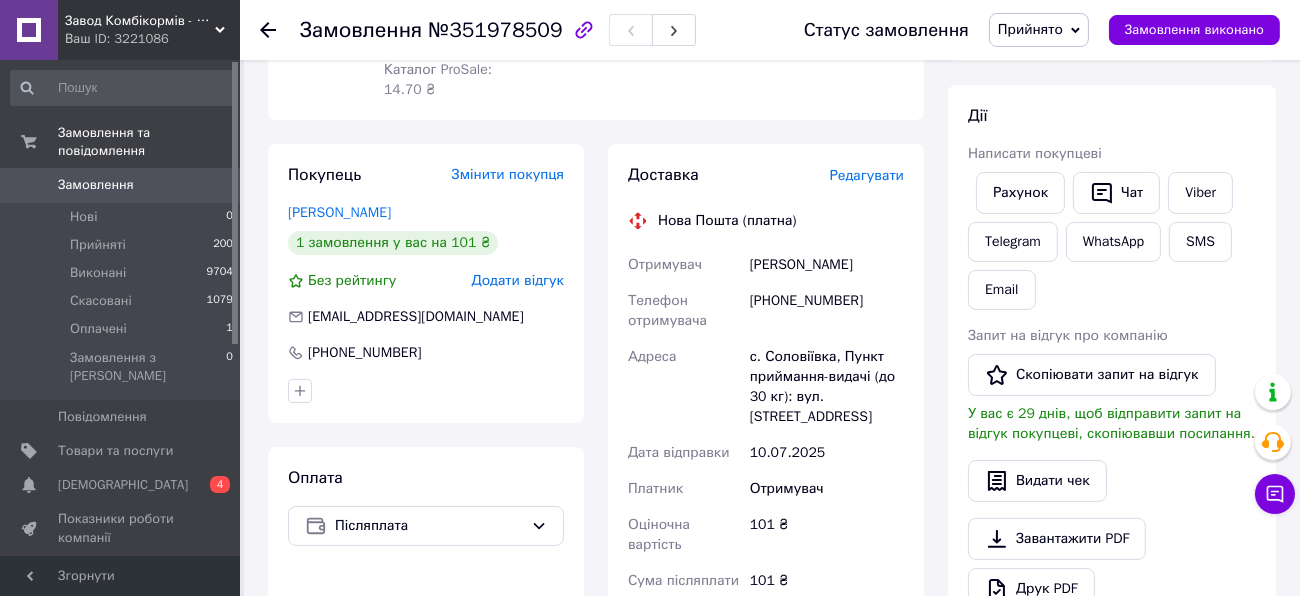 click 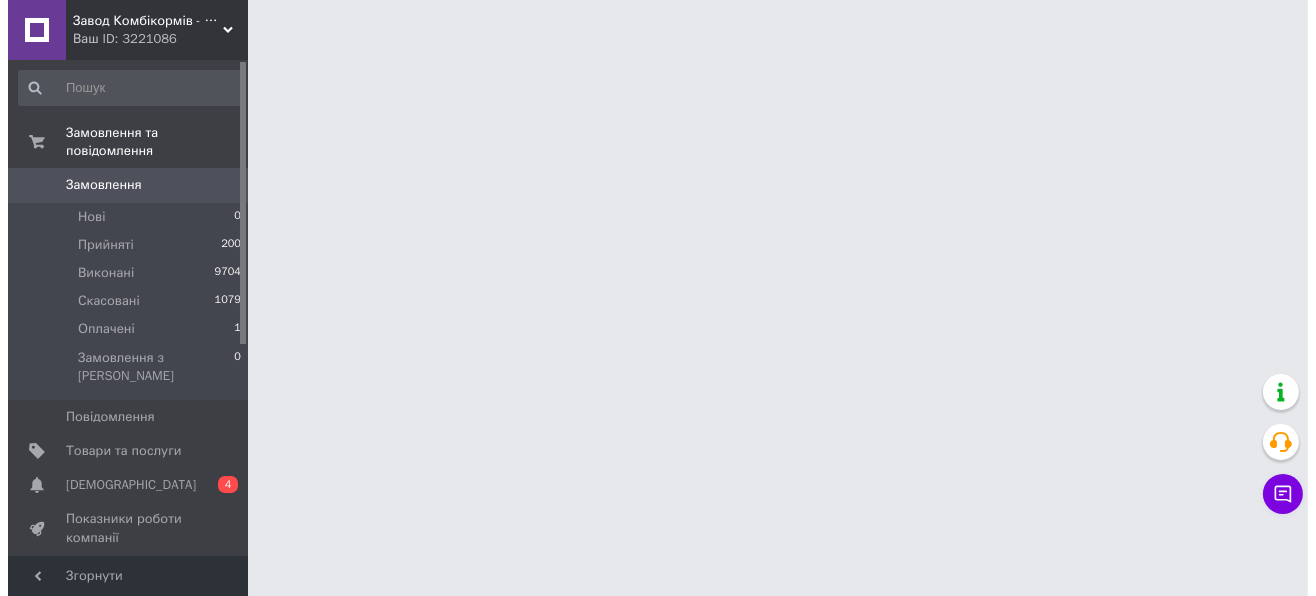 scroll, scrollTop: 0, scrollLeft: 0, axis: both 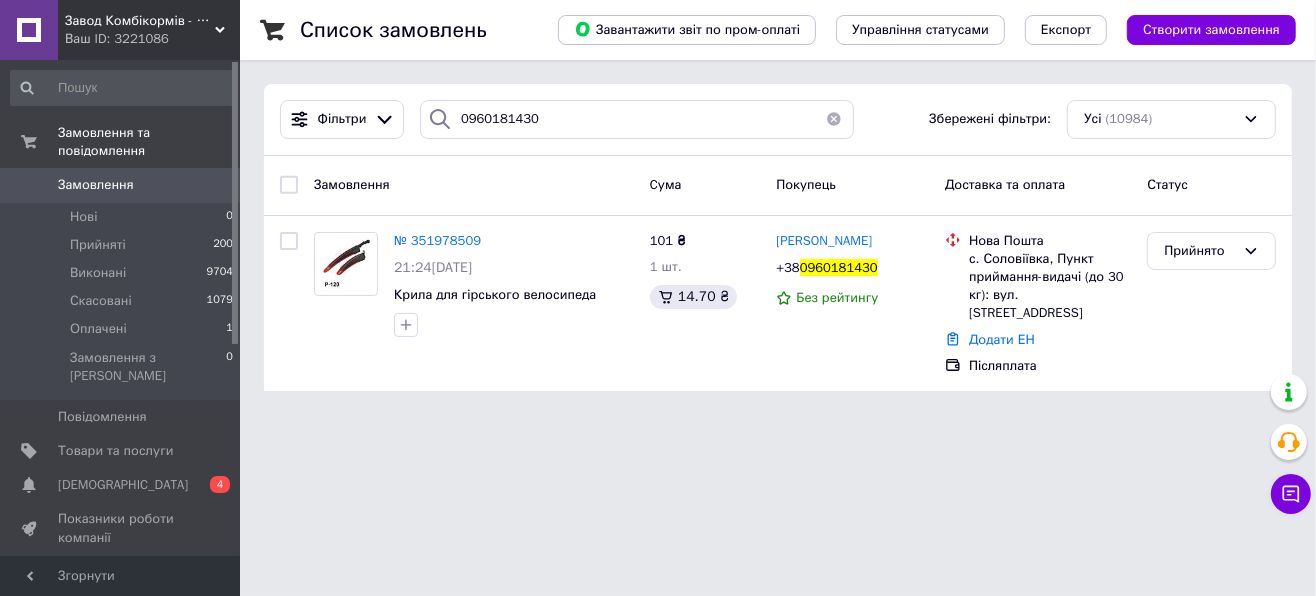 click 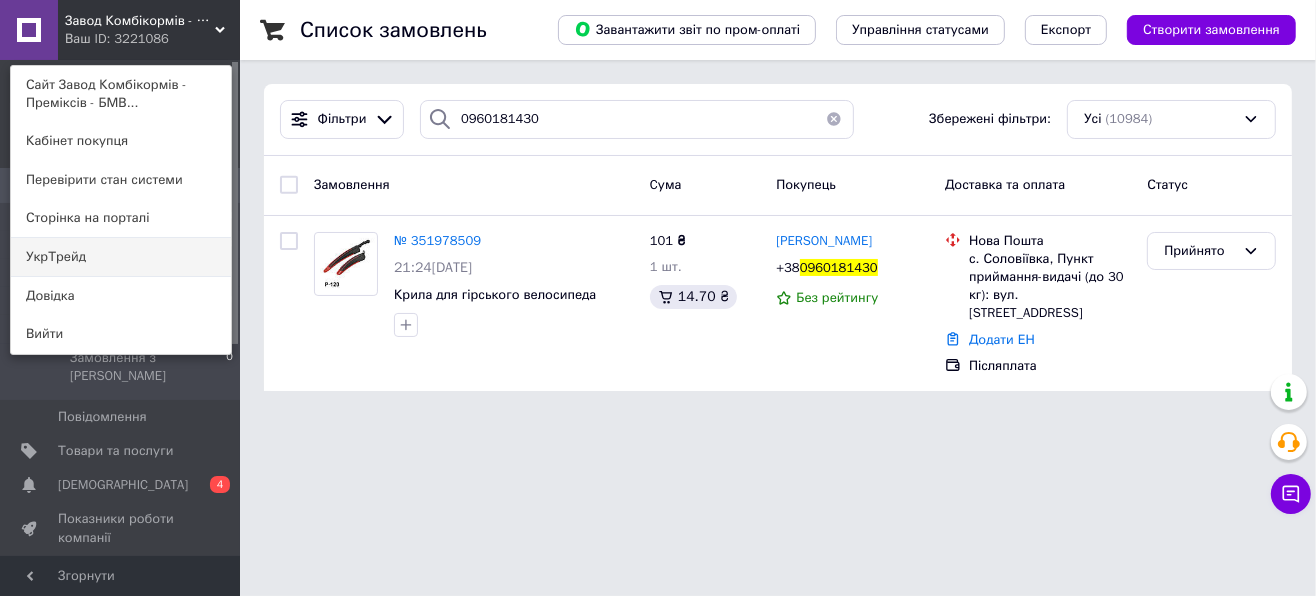 click on "УкрТрейд" at bounding box center [121, 257] 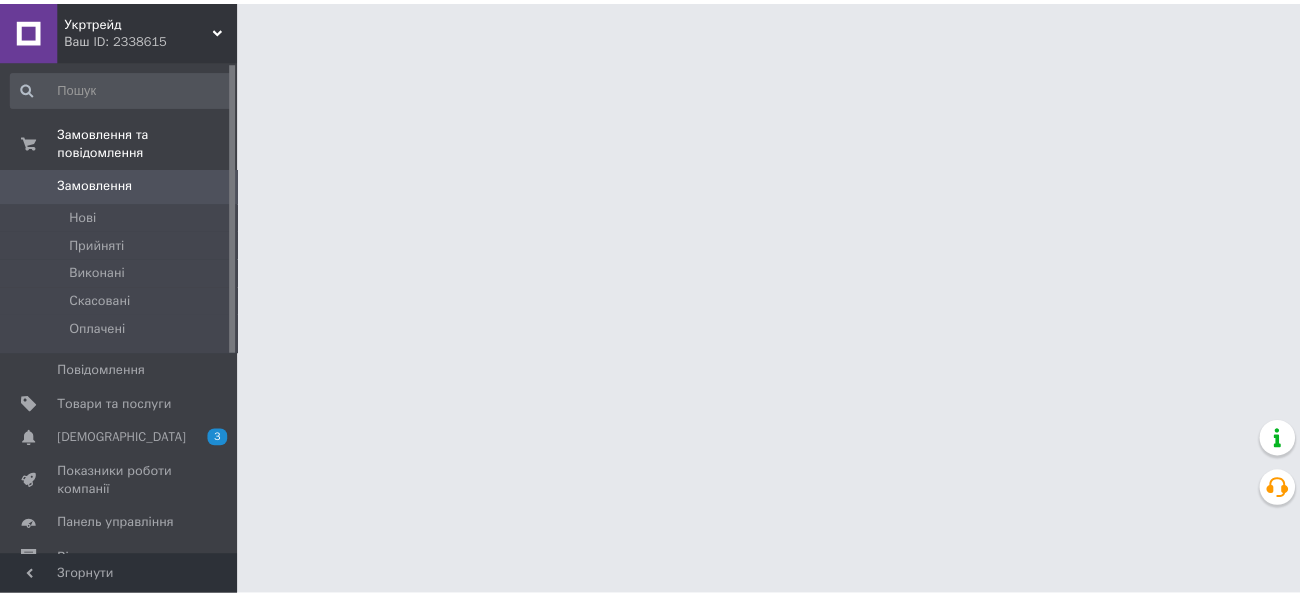 scroll, scrollTop: 0, scrollLeft: 0, axis: both 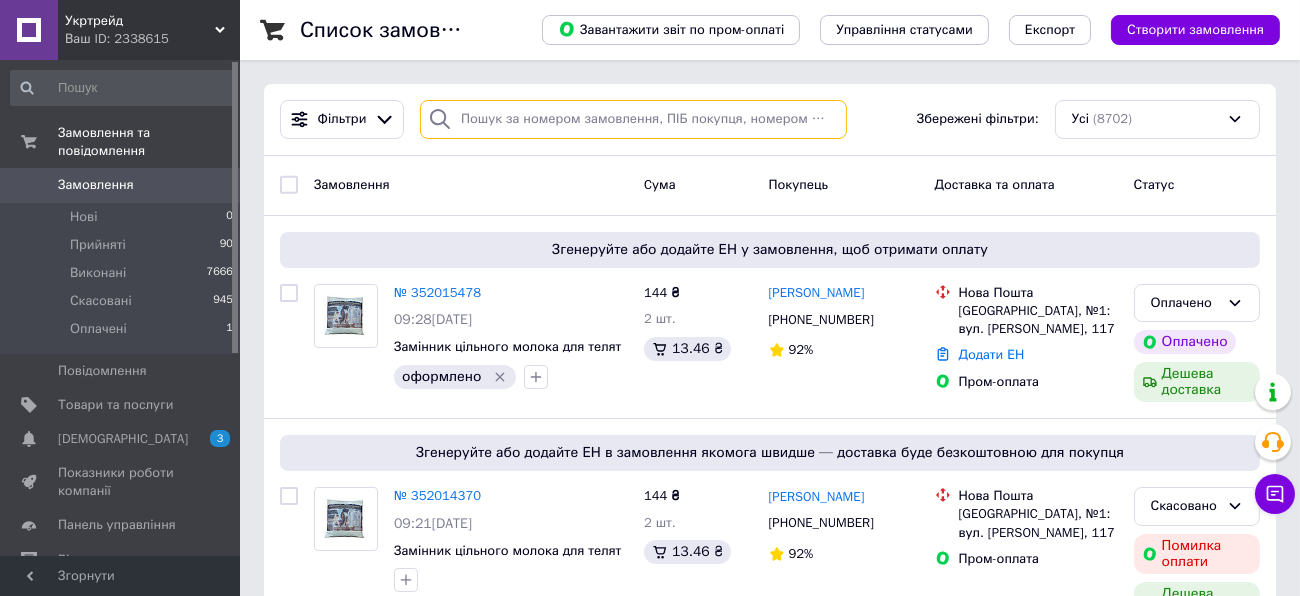 click at bounding box center [633, 119] 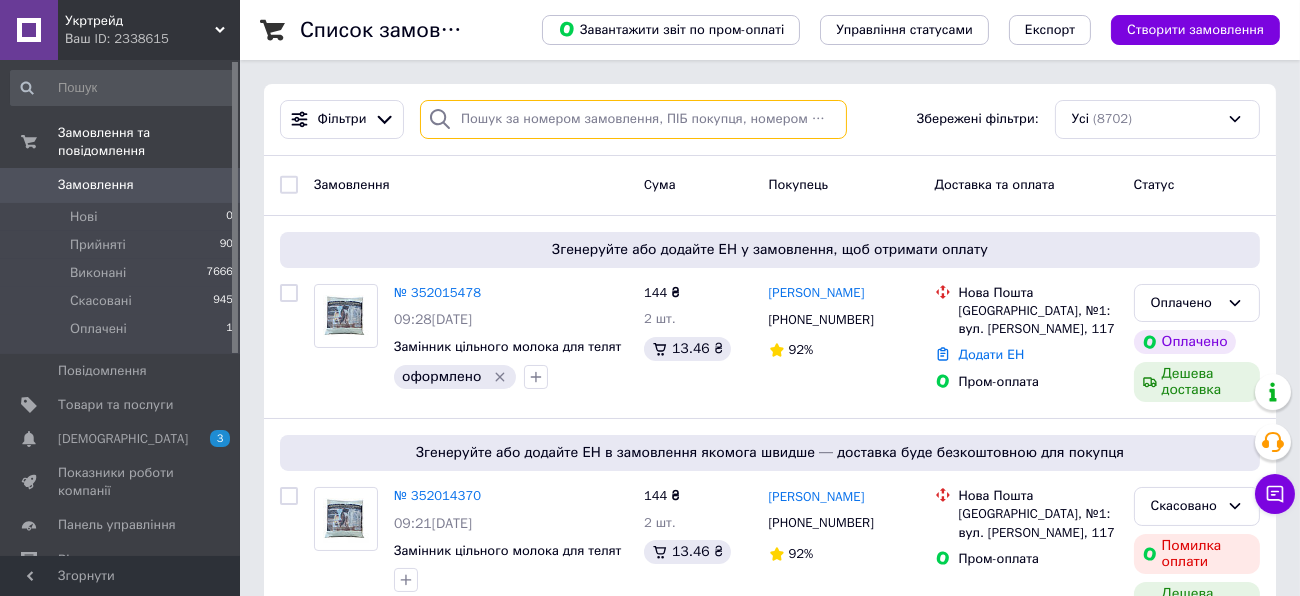 paste on "+380933118716" 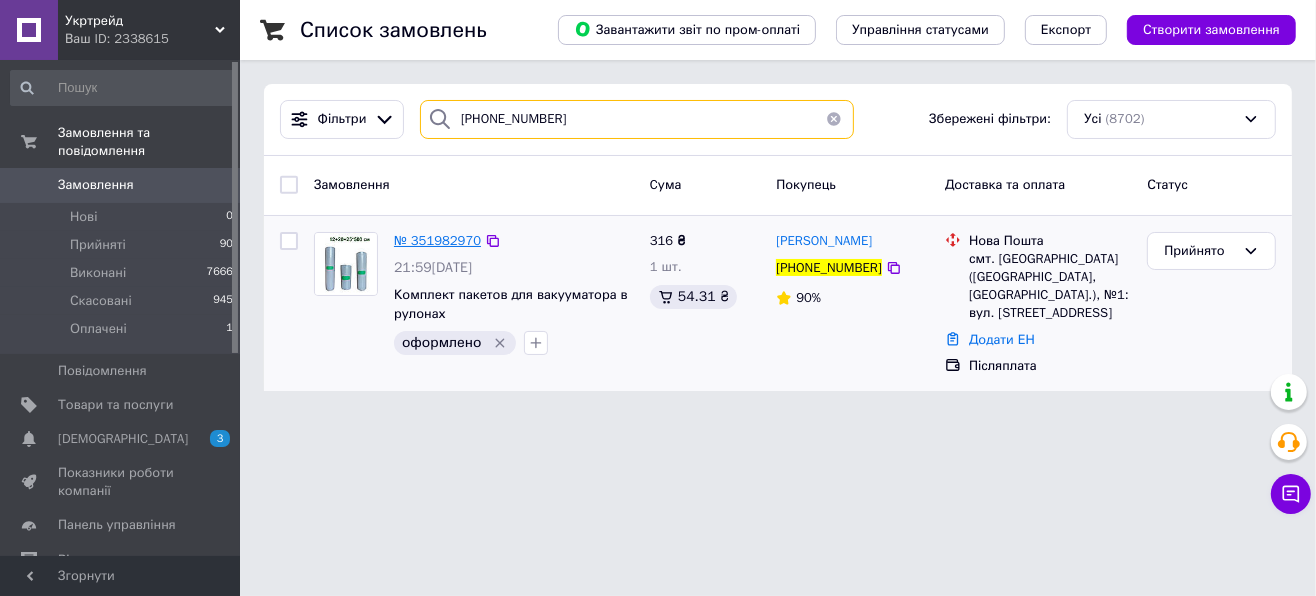 type on "+380933118716" 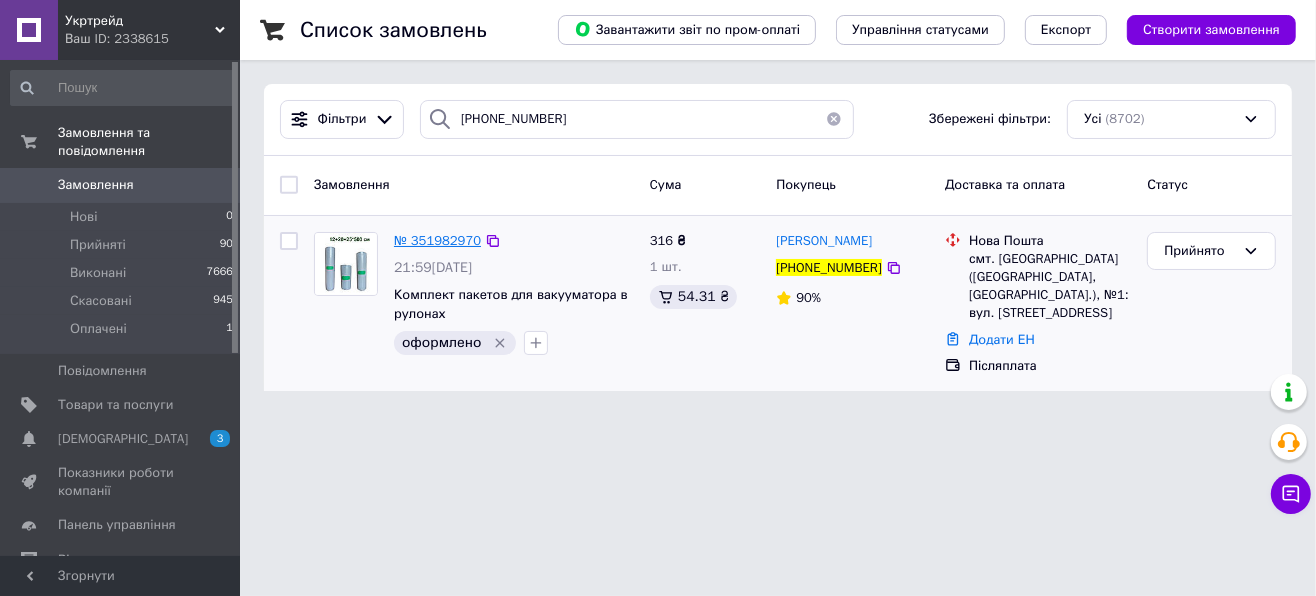 click on "№ 351982970" at bounding box center [437, 240] 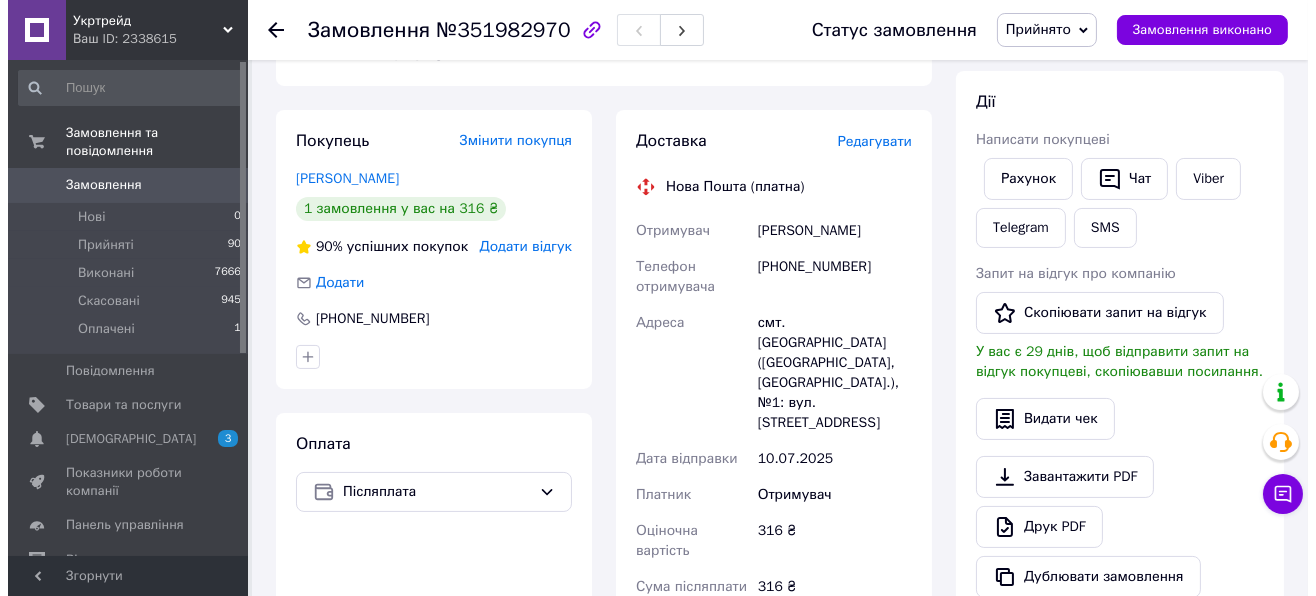 scroll, scrollTop: 333, scrollLeft: 0, axis: vertical 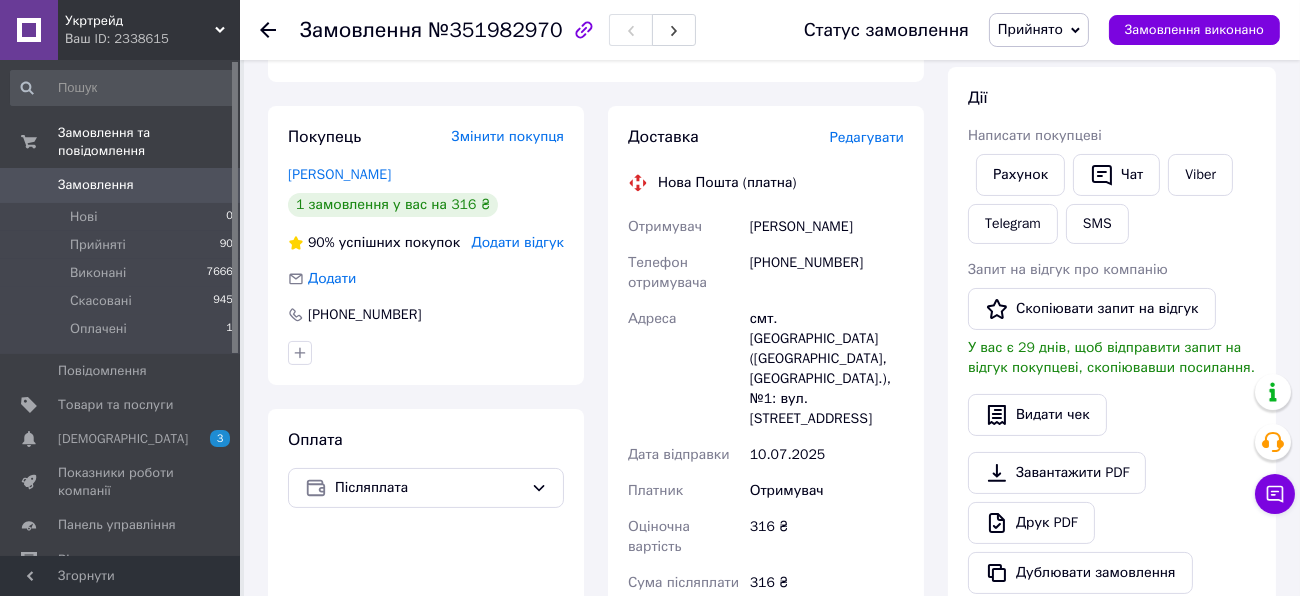click on "Редагувати" at bounding box center [867, 137] 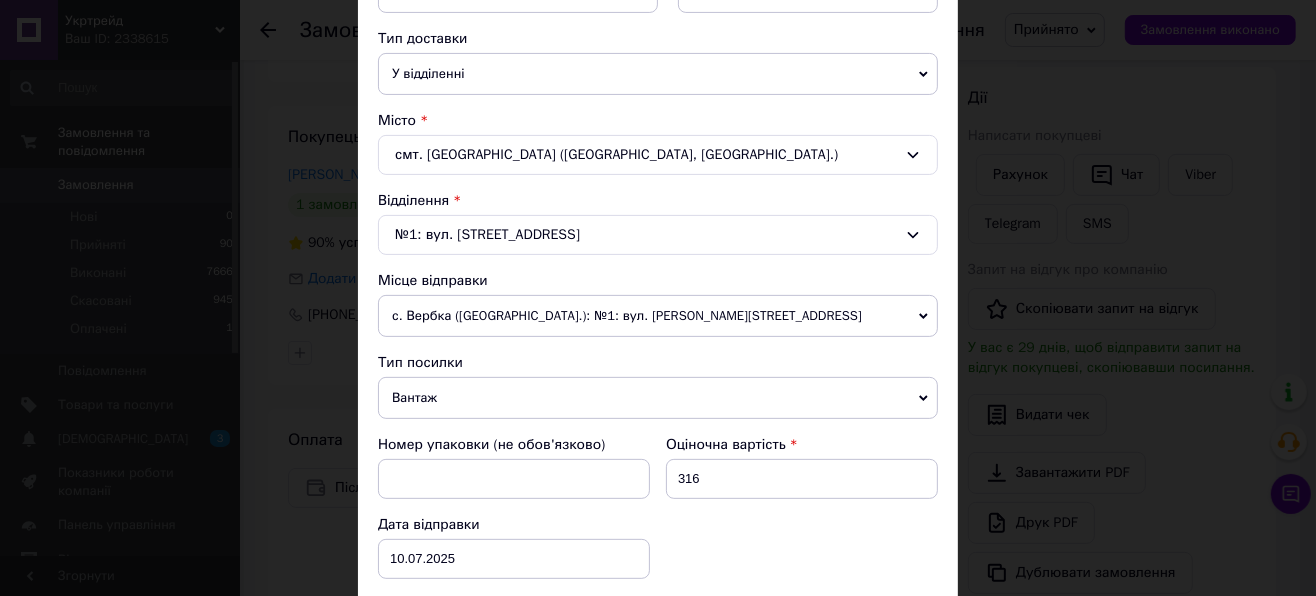 scroll, scrollTop: 555, scrollLeft: 0, axis: vertical 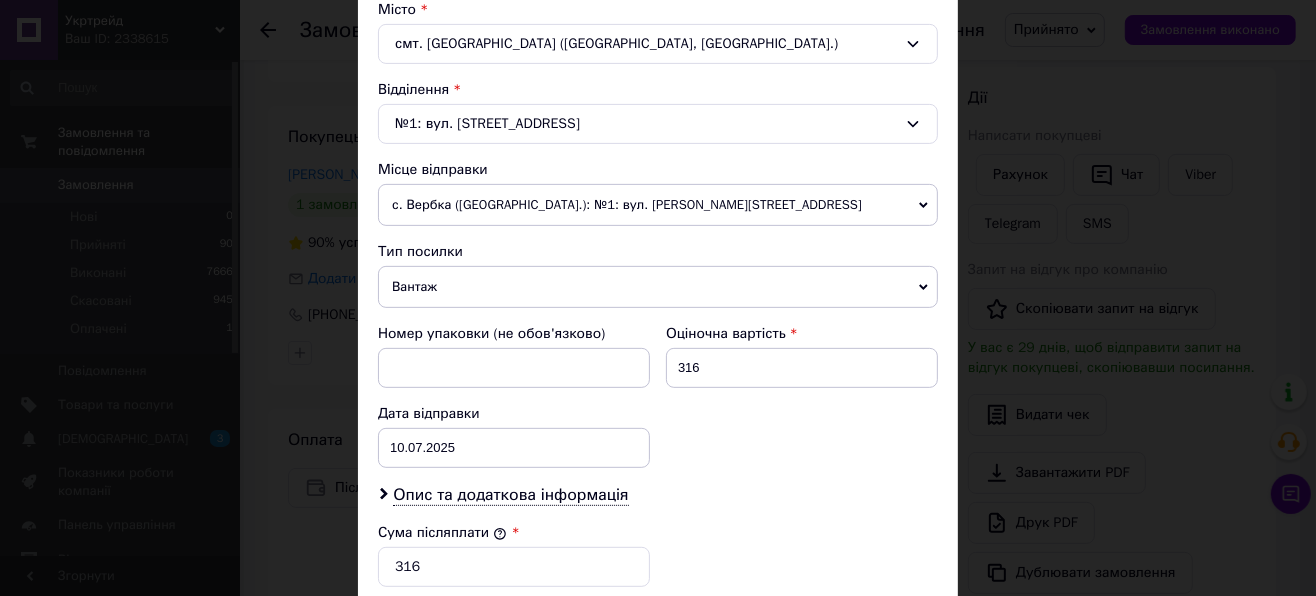 click on "с. Вербка ([GEOGRAPHIC_DATA].): №1: вул. [PERSON_NAME][STREET_ADDRESS]" at bounding box center (658, 205) 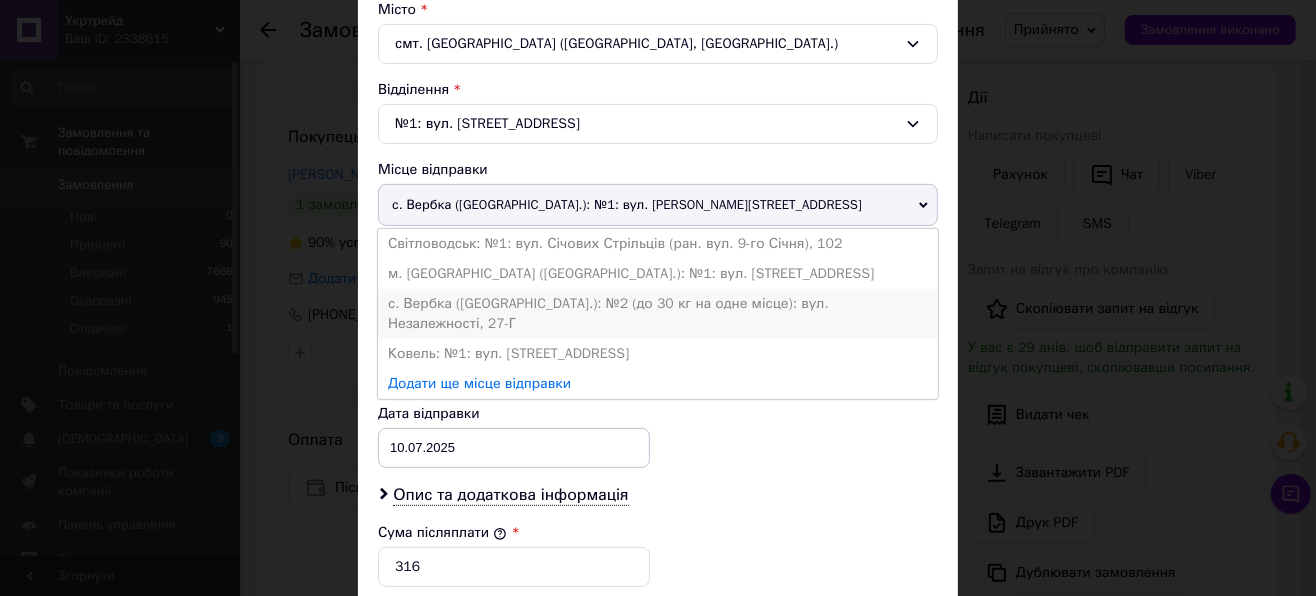 click on "с. Вербка ([GEOGRAPHIC_DATA].): №2 (до 30 кг на одне місце): вул. Незалежності, 27-Г" at bounding box center (658, 314) 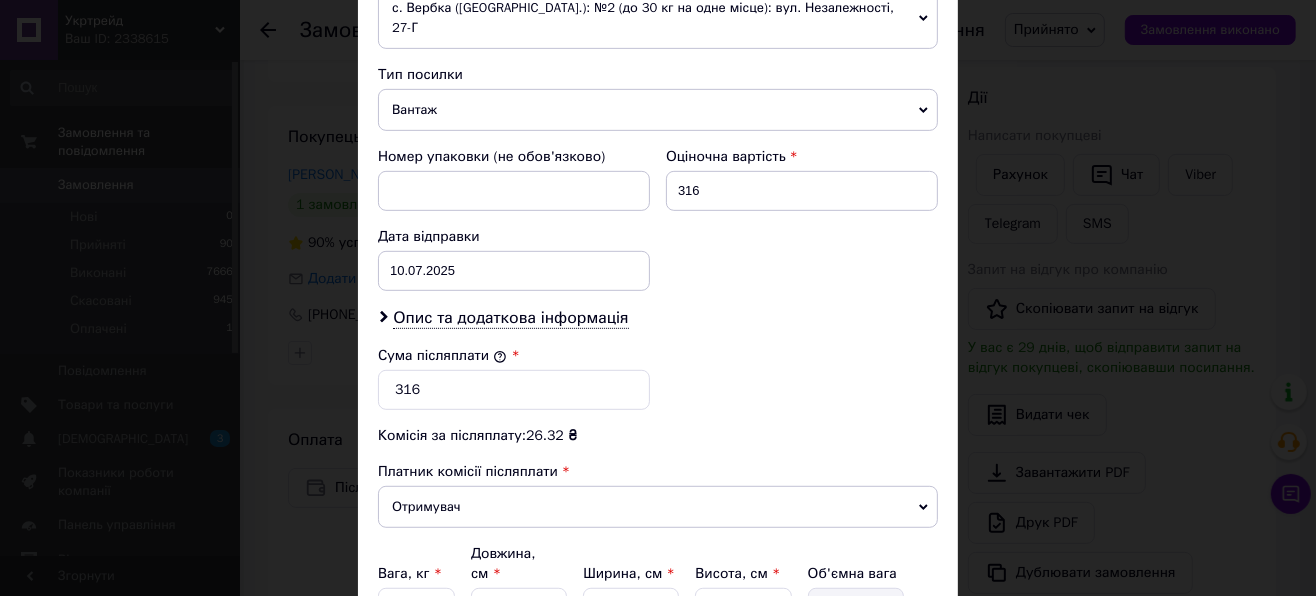 scroll, scrollTop: 777, scrollLeft: 0, axis: vertical 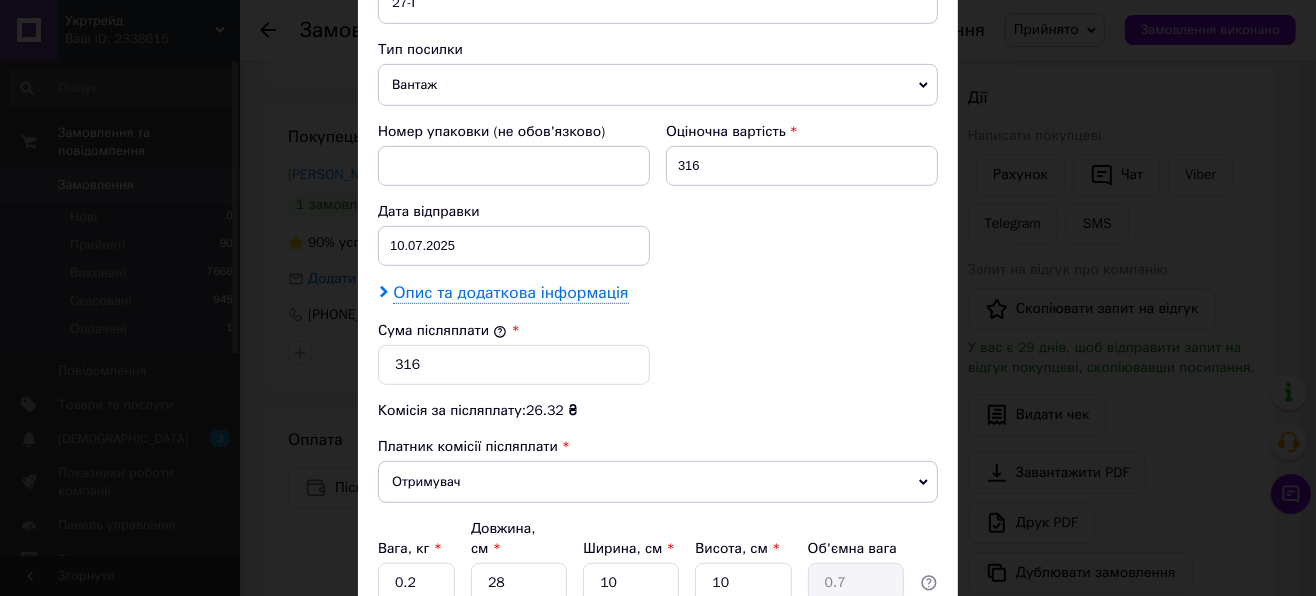 click on "Опис та додаткова інформація" at bounding box center (510, 293) 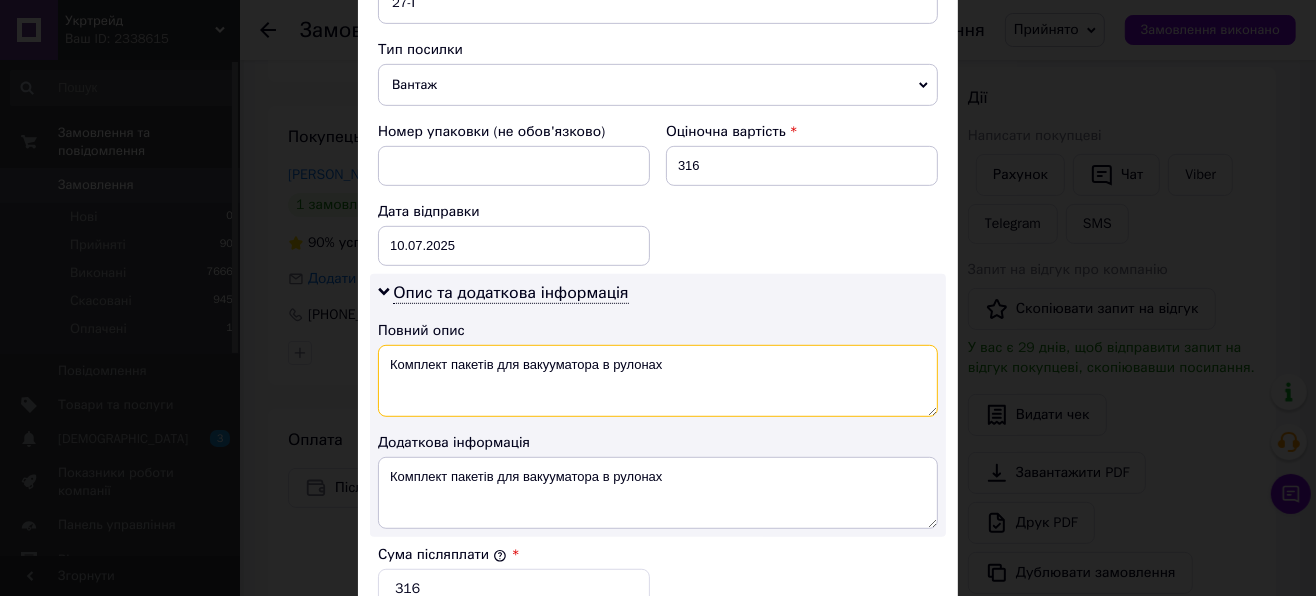 drag, startPoint x: 382, startPoint y: 347, endPoint x: 701, endPoint y: 351, distance: 319.0251 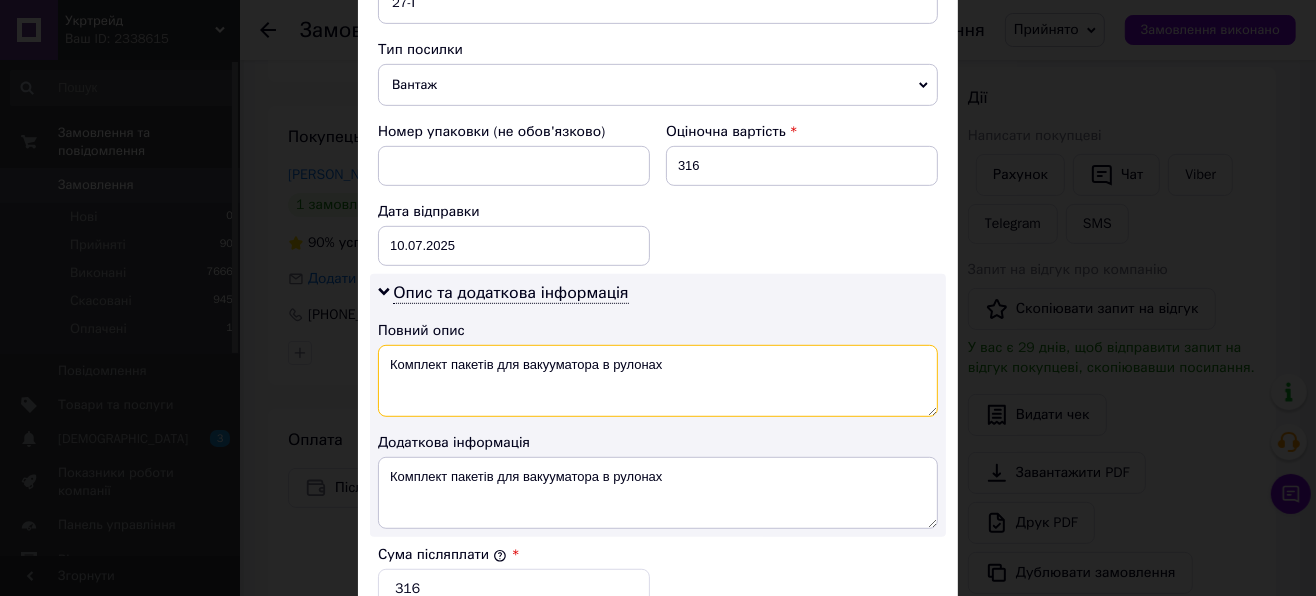 click on "Комплект пакетів для вакууматора в рулонах" at bounding box center (658, 381) 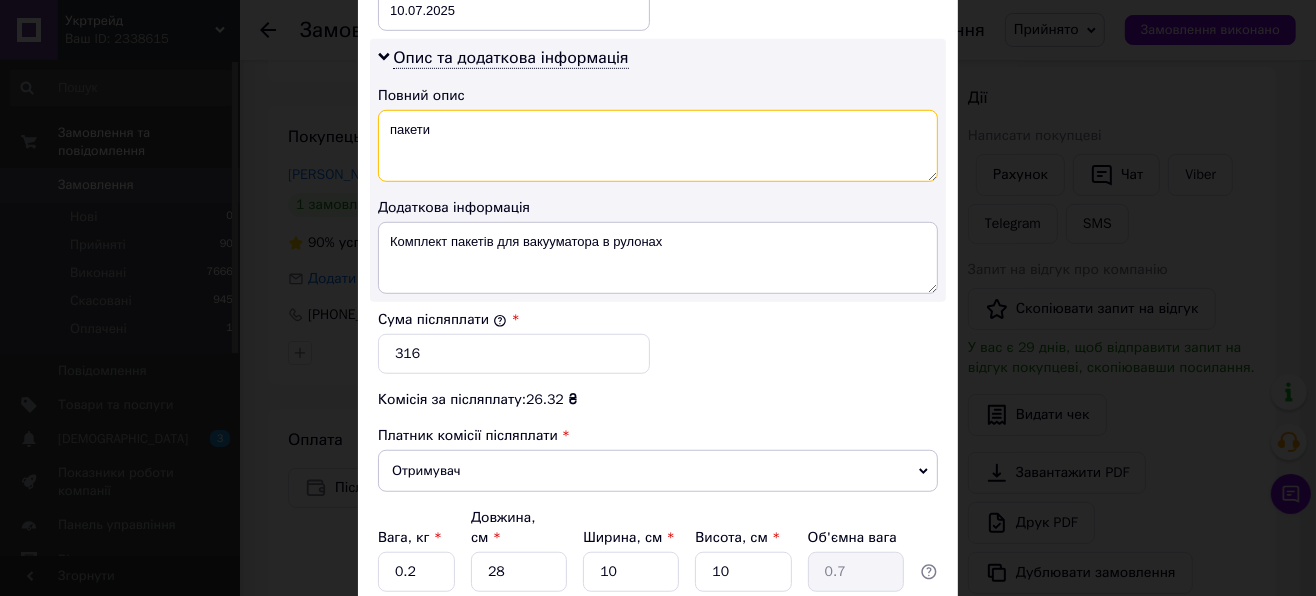 scroll, scrollTop: 1110, scrollLeft: 0, axis: vertical 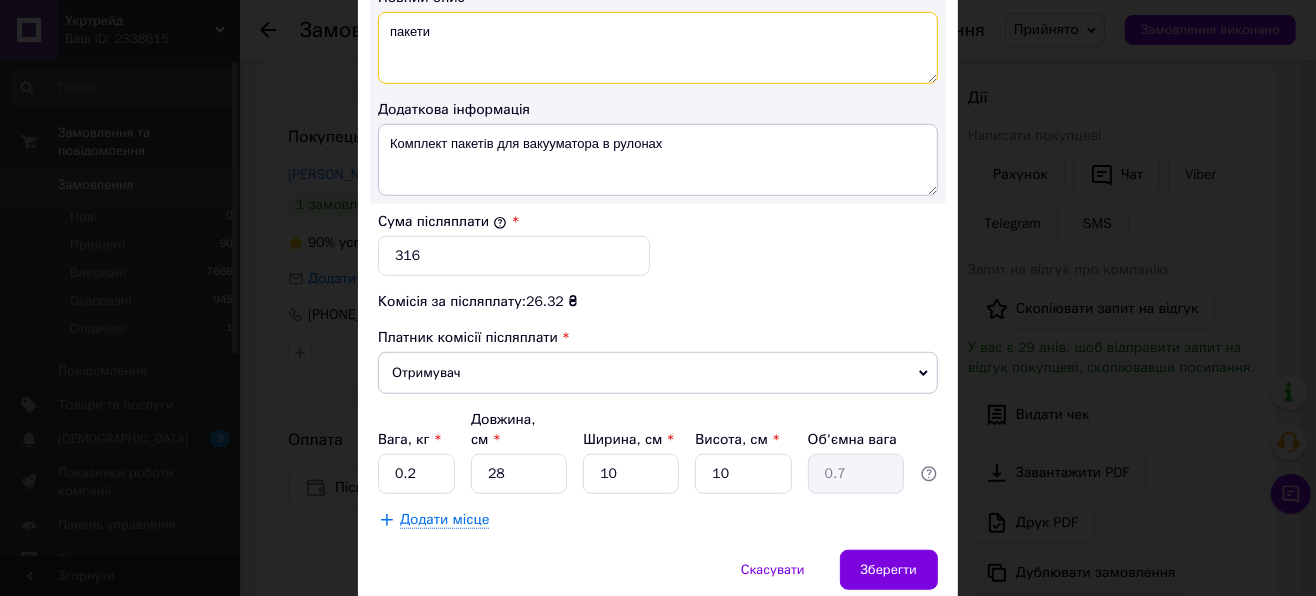 type on "пакети" 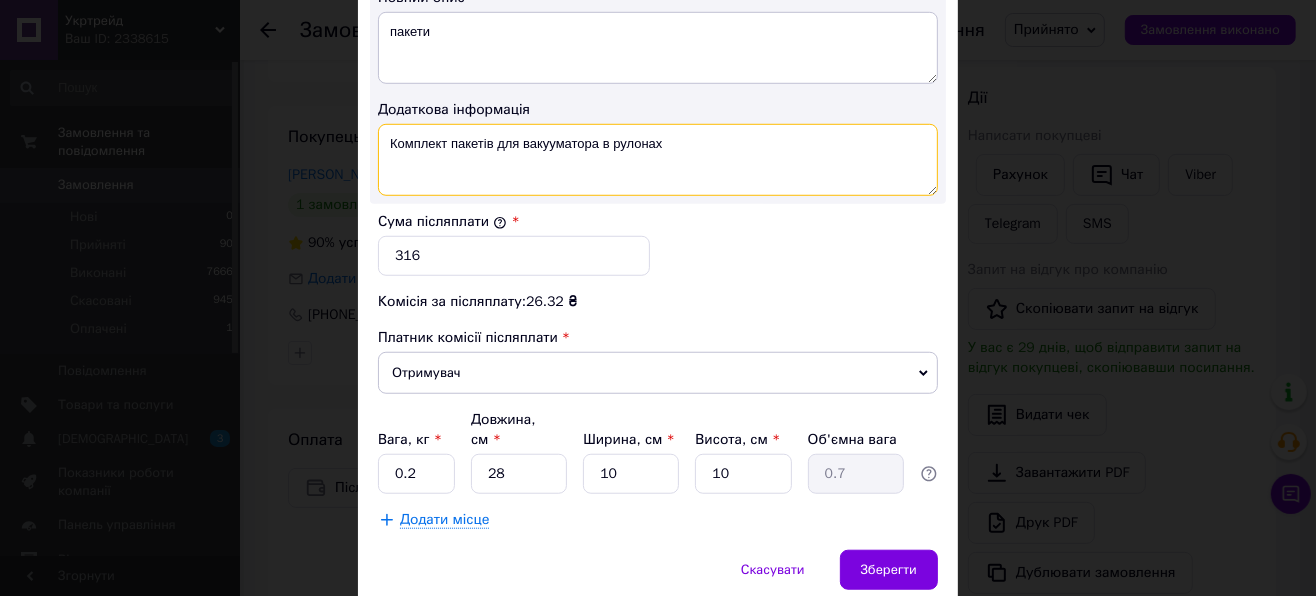 drag, startPoint x: 386, startPoint y: 125, endPoint x: 719, endPoint y: 126, distance: 333.0015 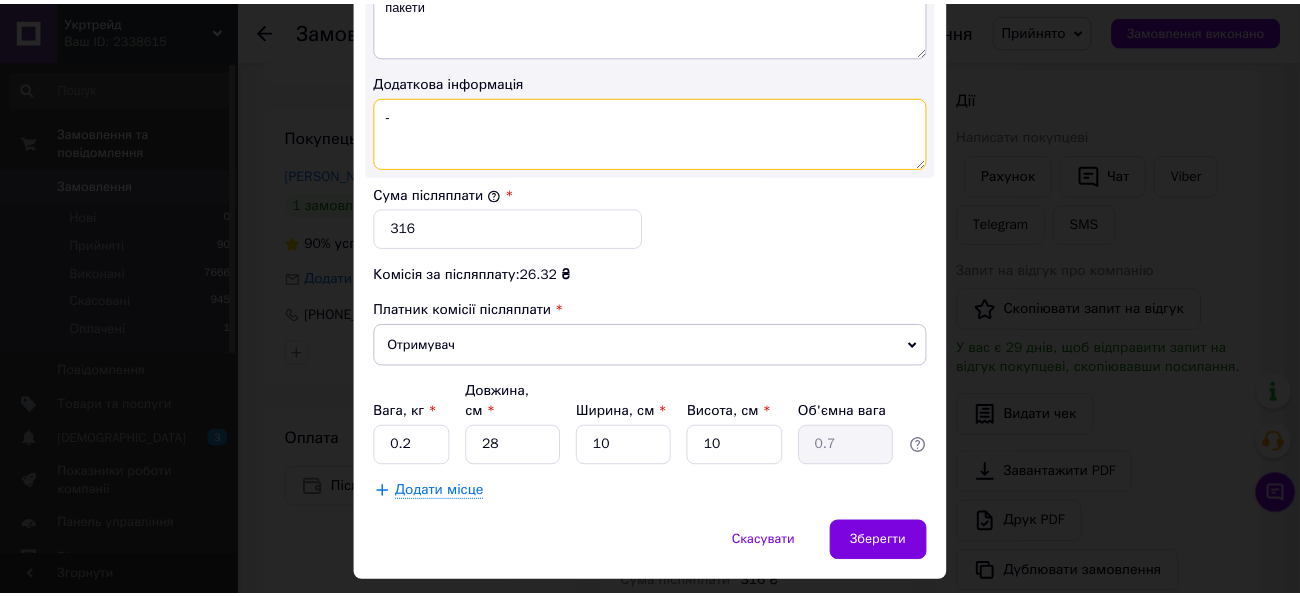 scroll, scrollTop: 1152, scrollLeft: 0, axis: vertical 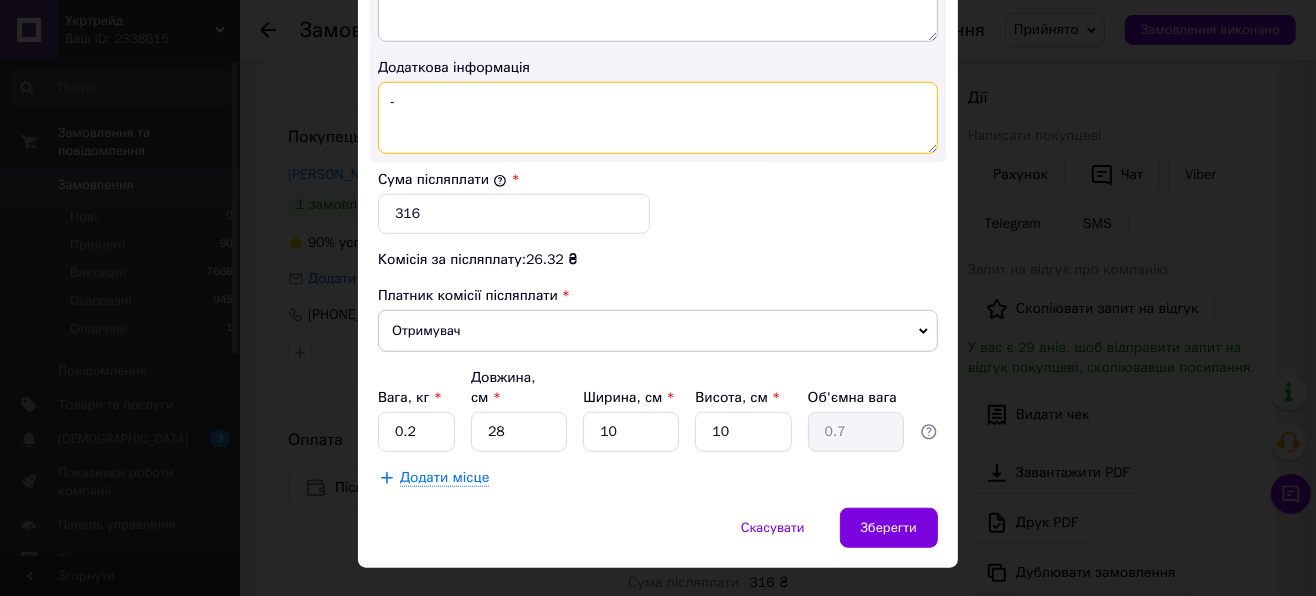 type on "-" 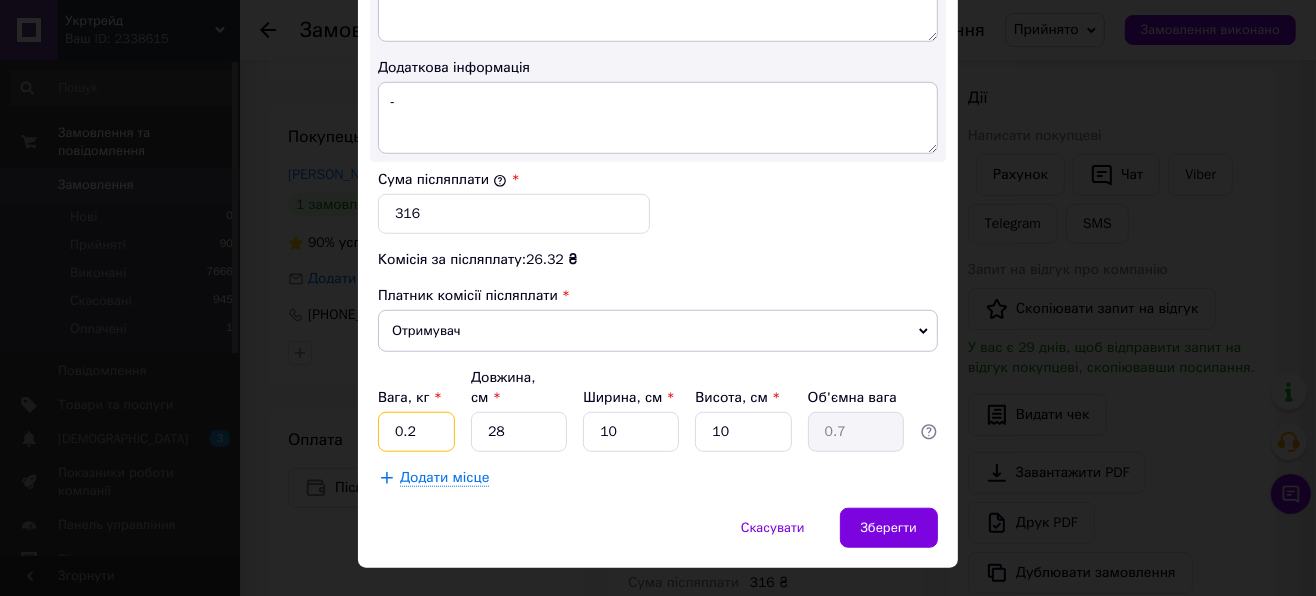 click on "0.2" at bounding box center [416, 432] 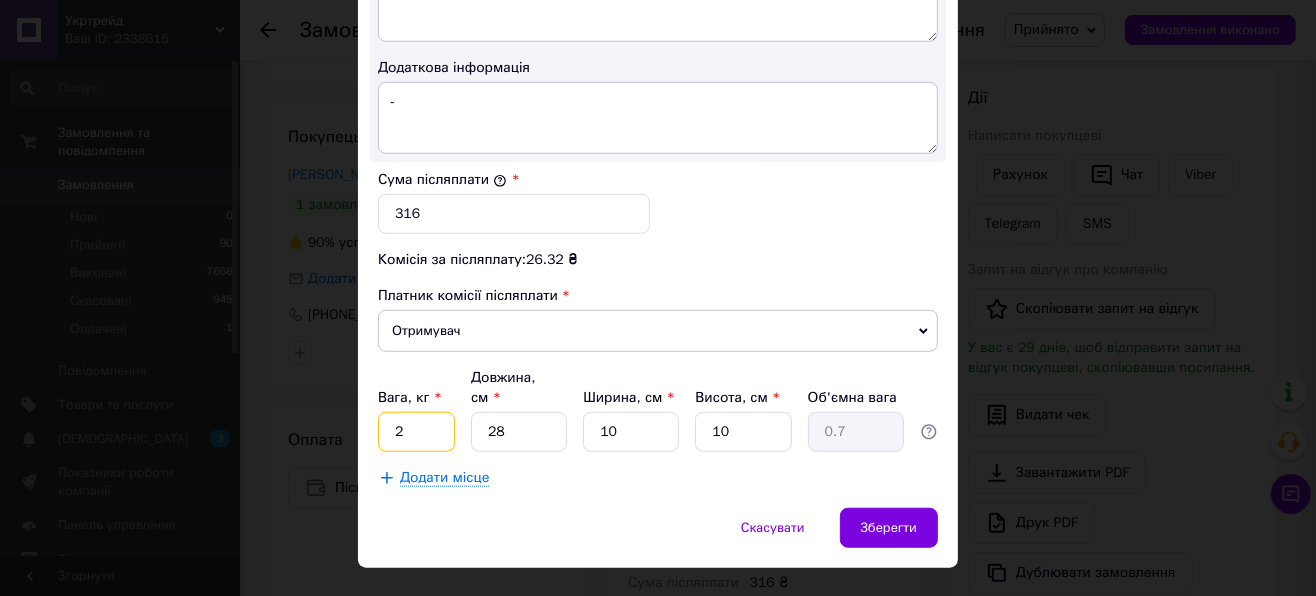 type on "2" 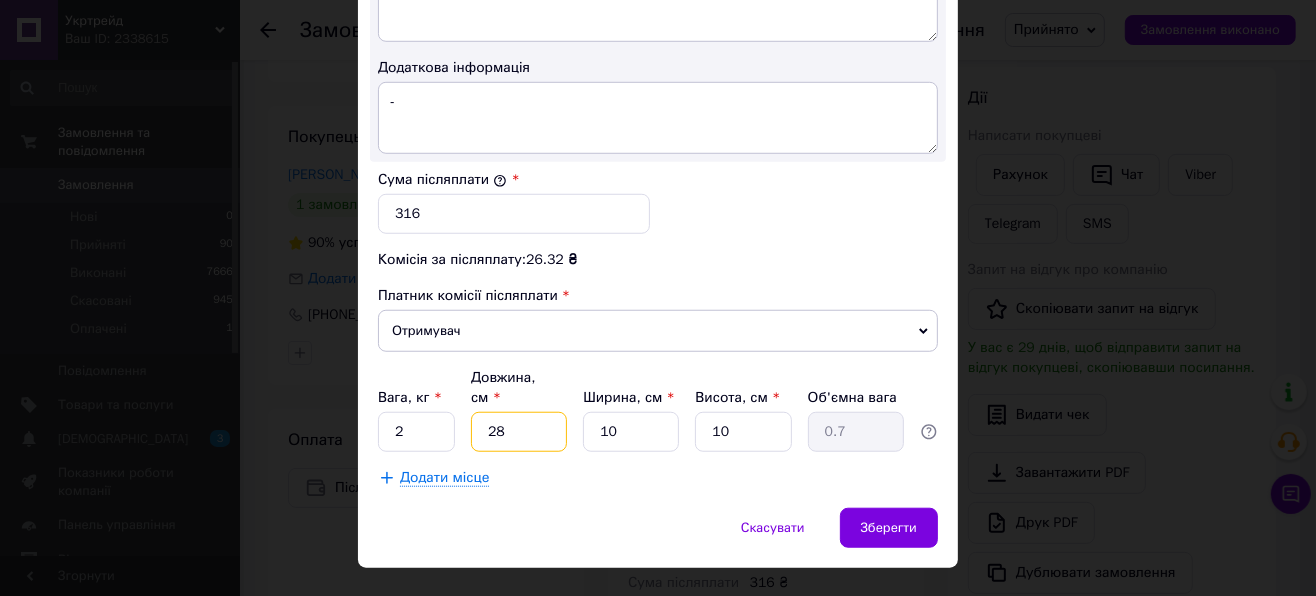 click on "28" at bounding box center [519, 432] 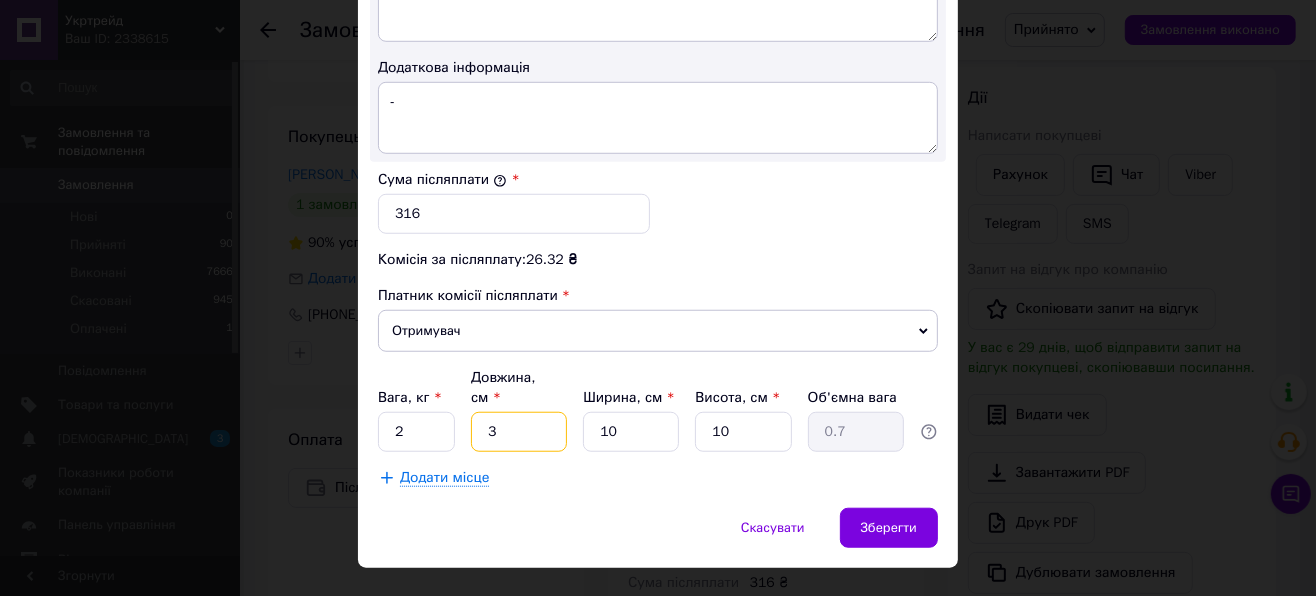 type on "0.1" 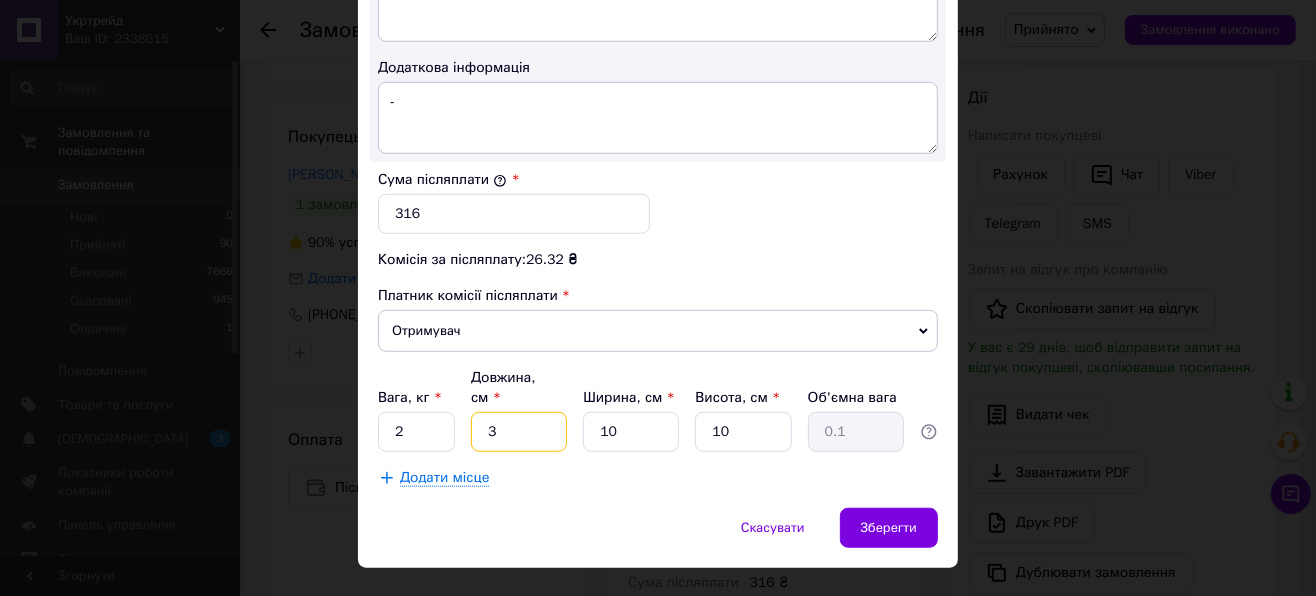 type on "31" 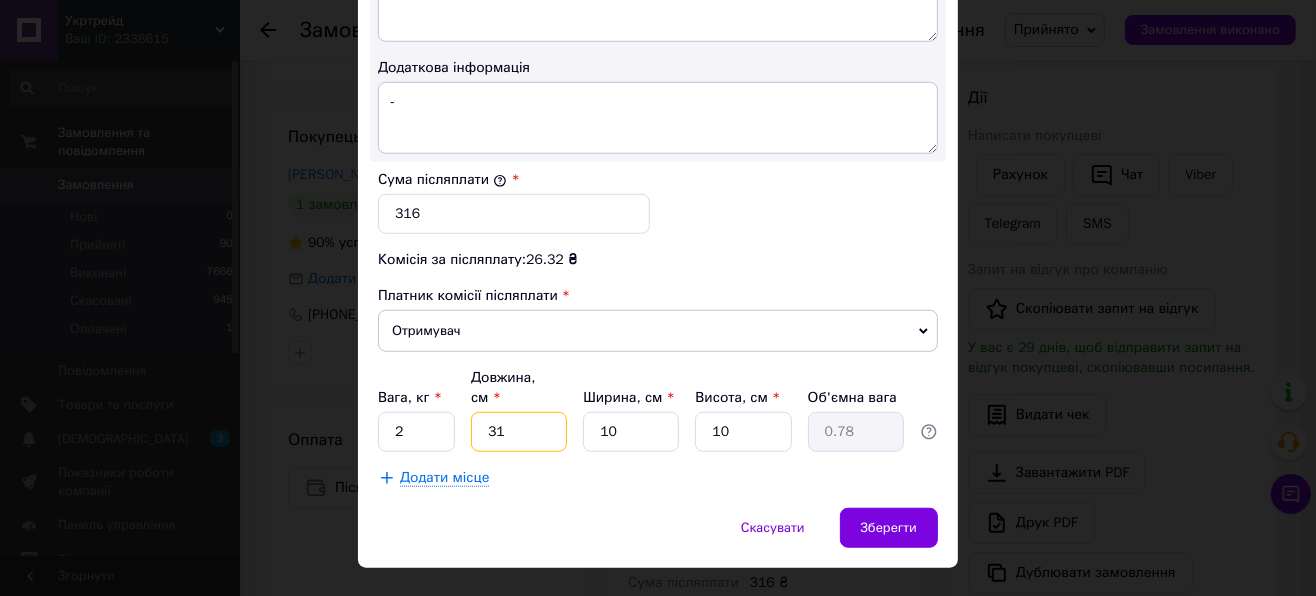 type on "31" 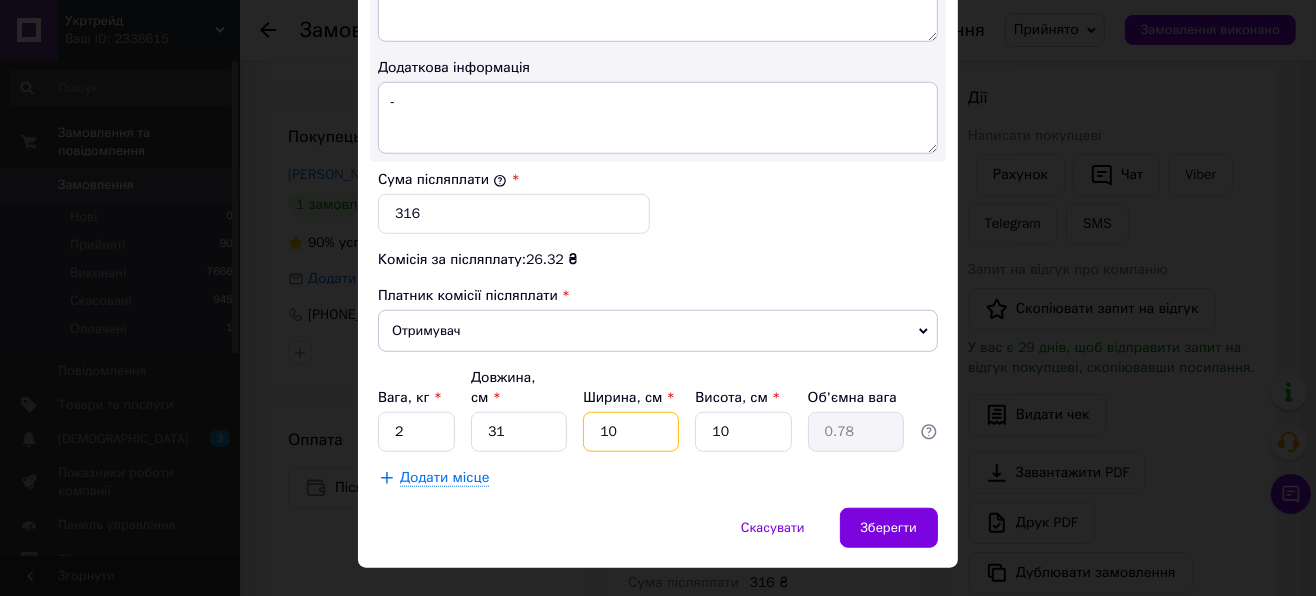 click on "10" at bounding box center (631, 432) 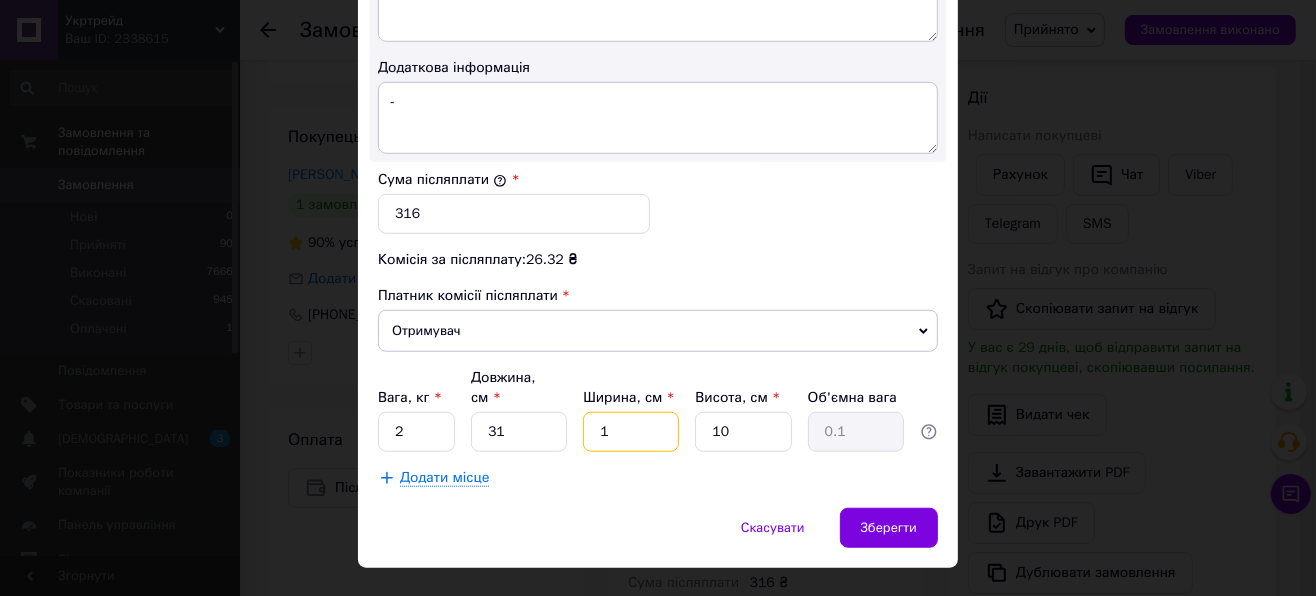 type on "17" 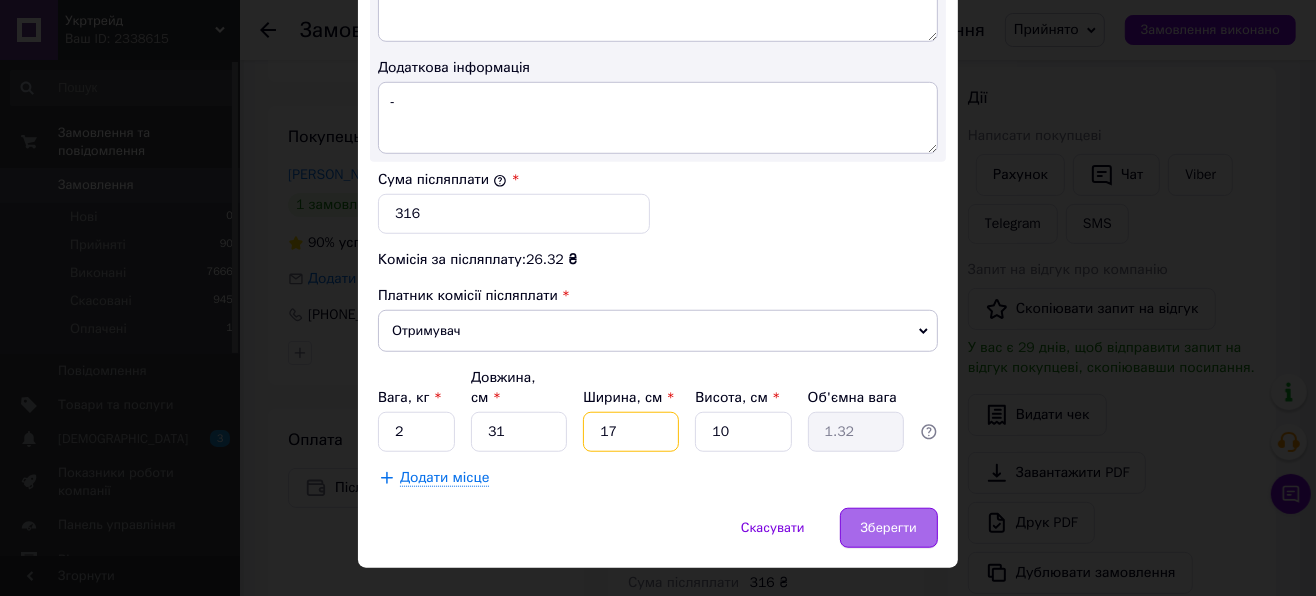 type on "17" 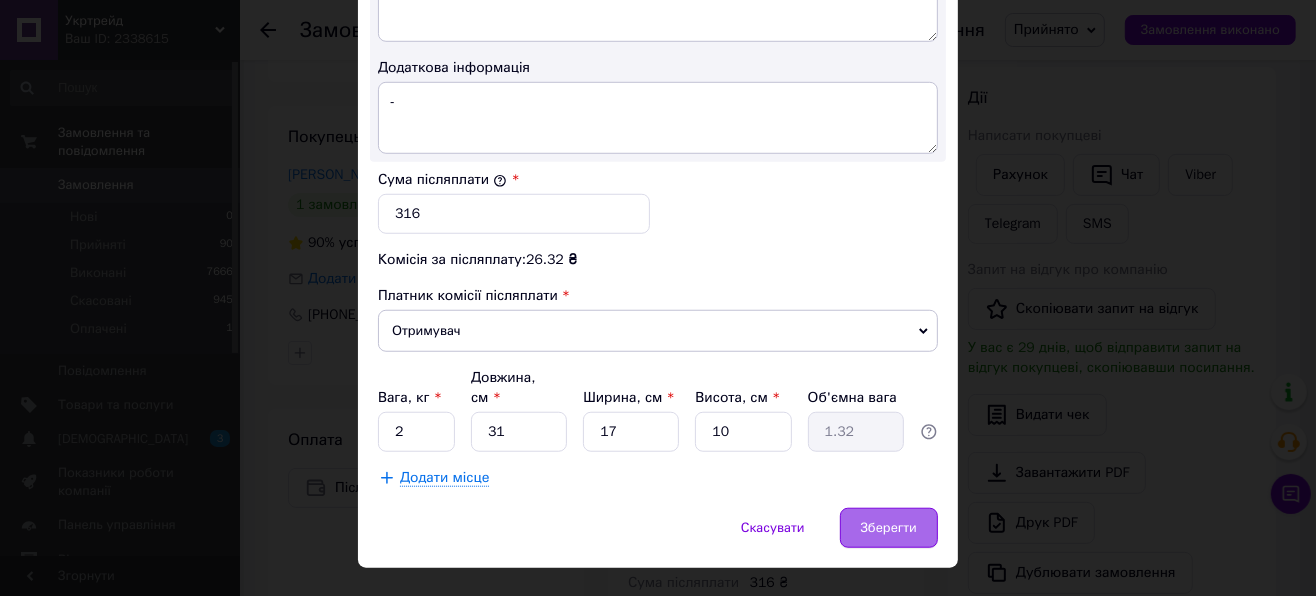 click on "Зберегти" at bounding box center [889, 528] 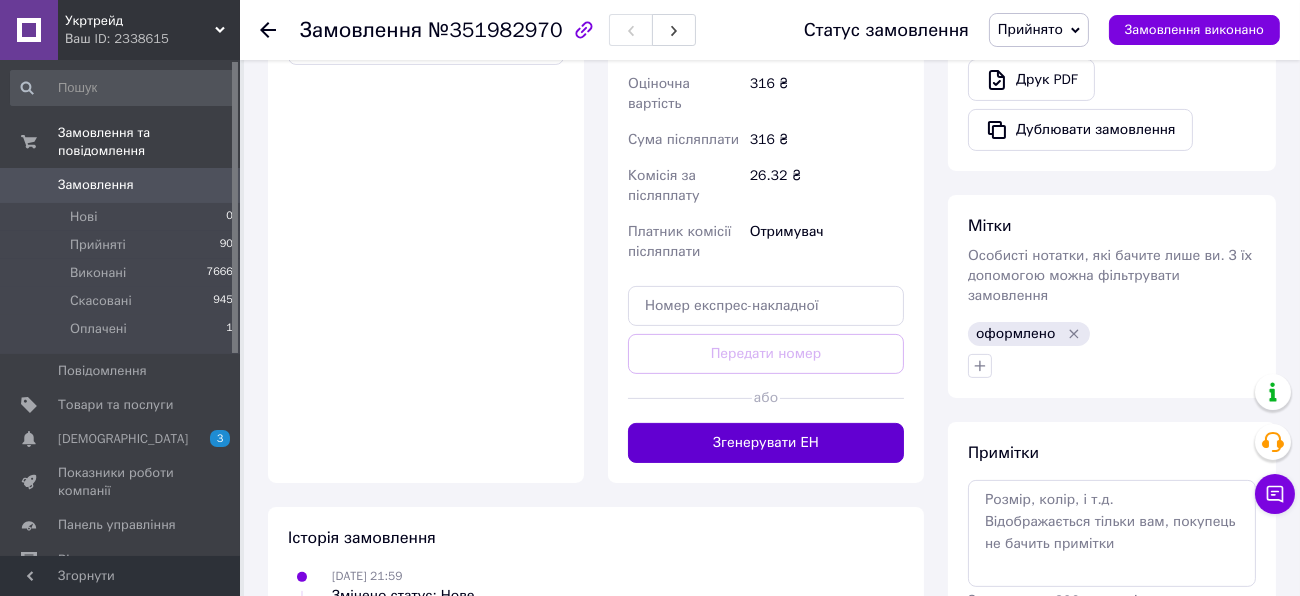 scroll, scrollTop: 777, scrollLeft: 0, axis: vertical 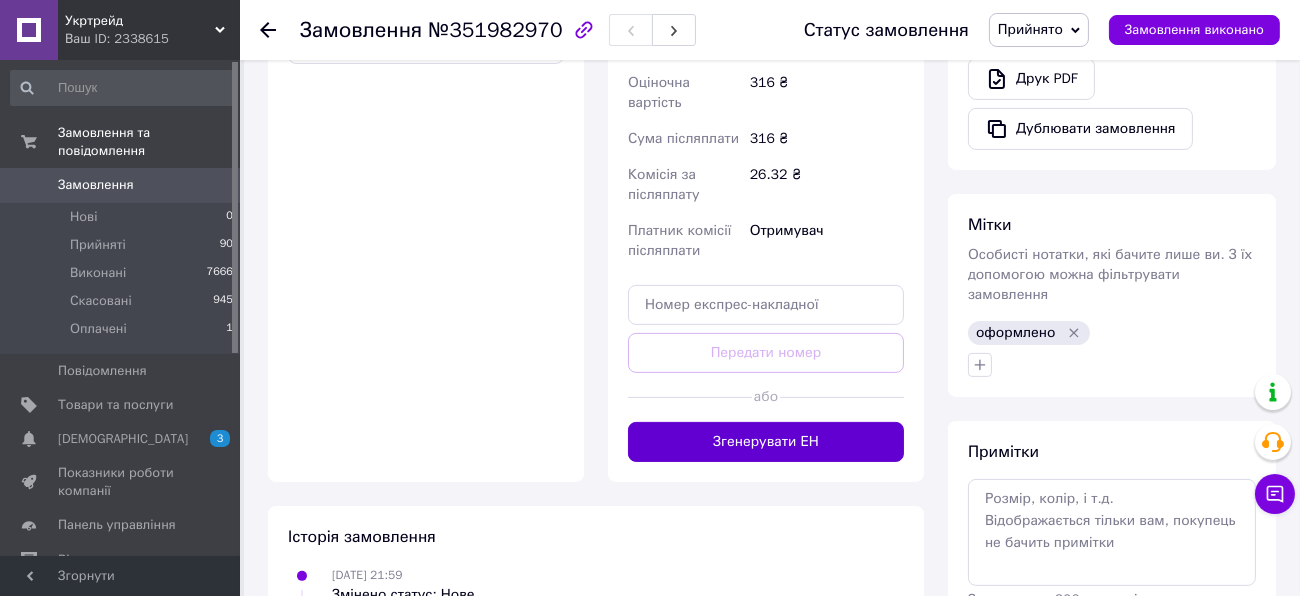 click on "Згенерувати ЕН" at bounding box center (766, 442) 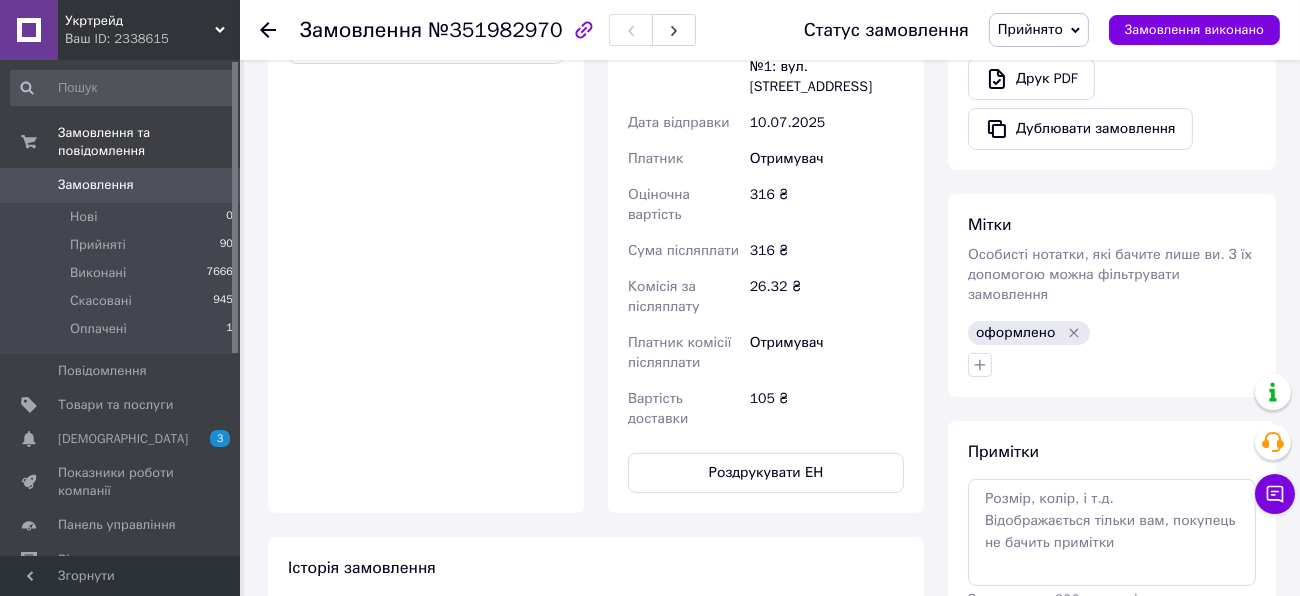 click 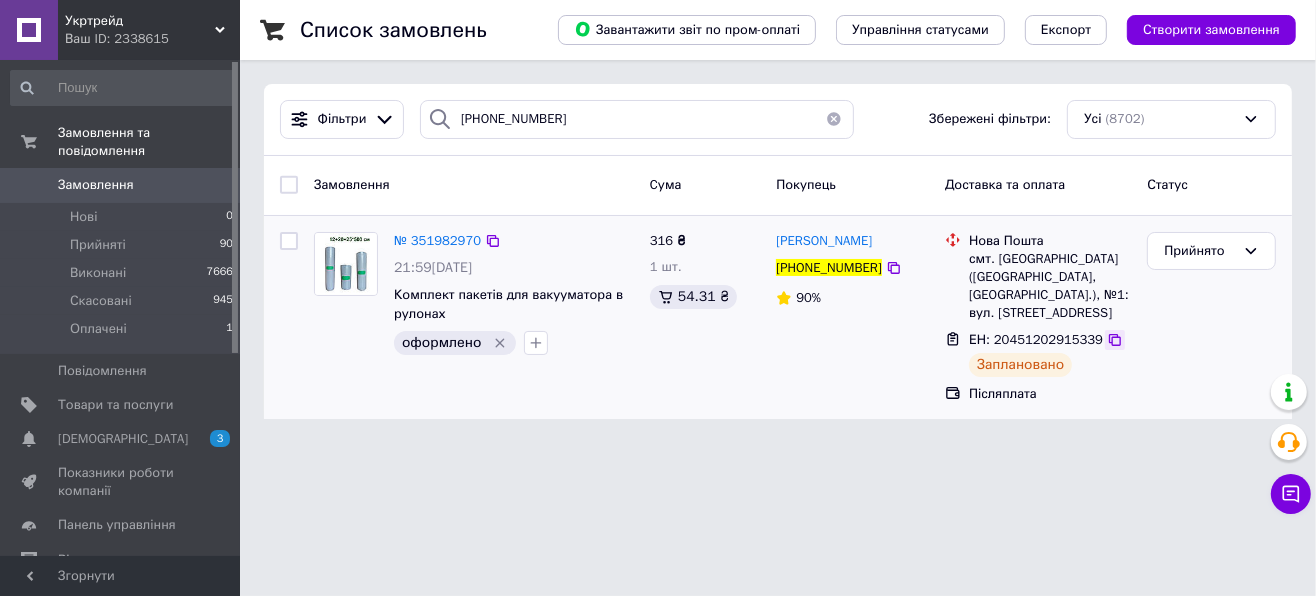 click 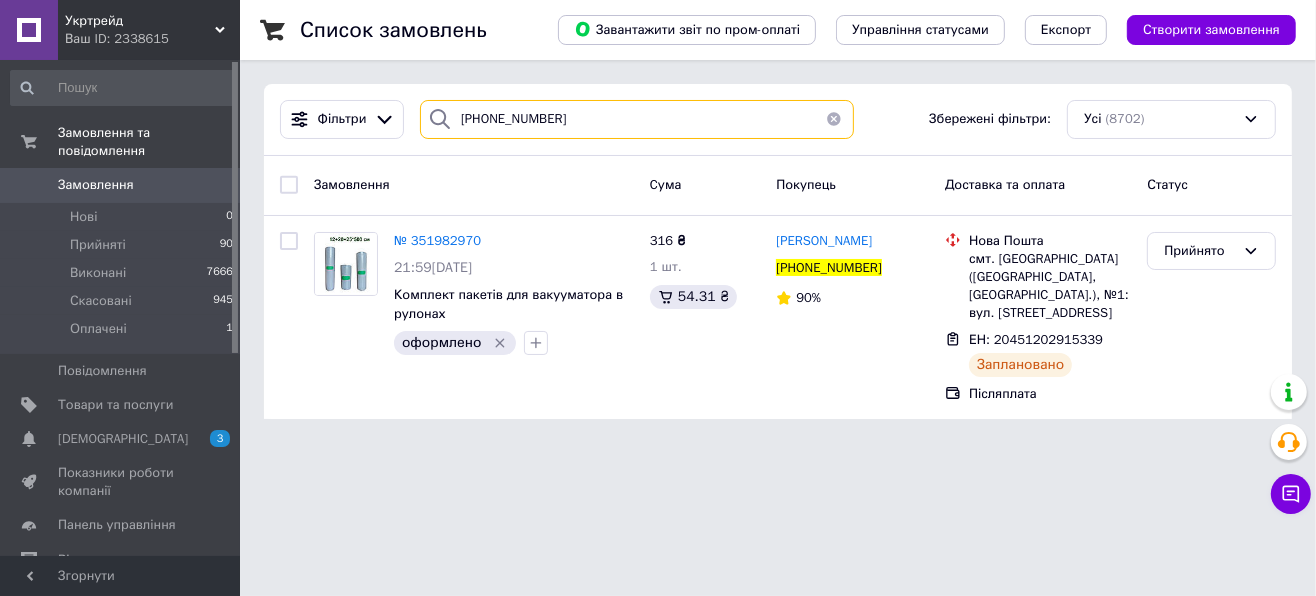 drag, startPoint x: 560, startPoint y: 122, endPoint x: 435, endPoint y: 119, distance: 125.035995 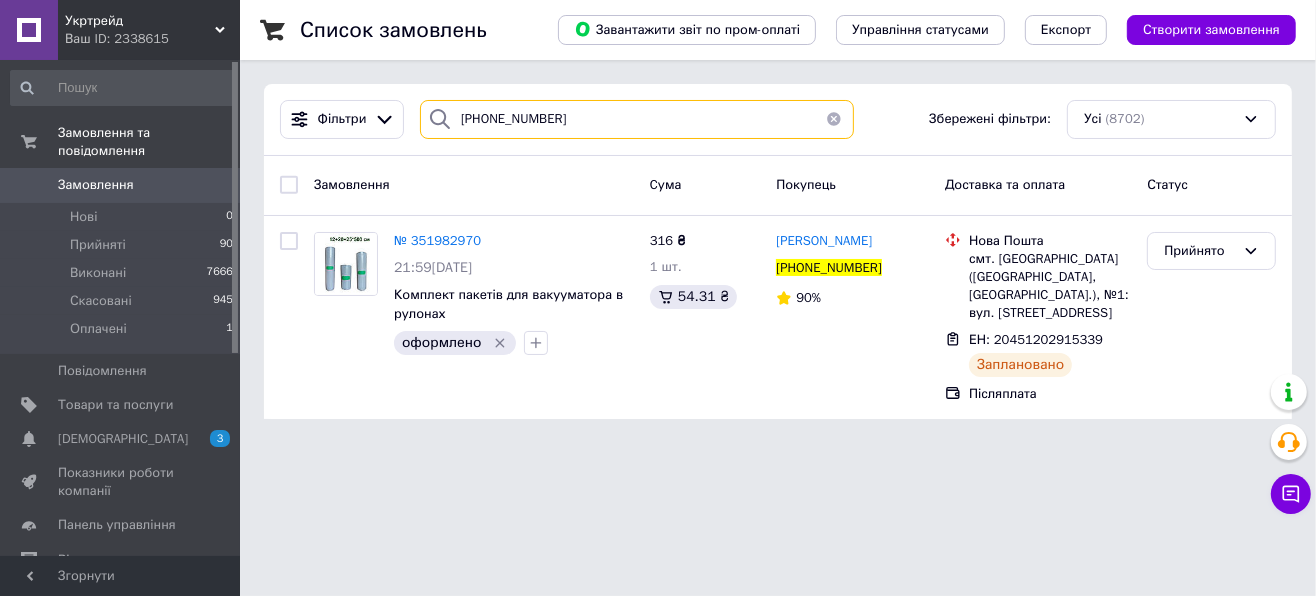 paste on "61162419" 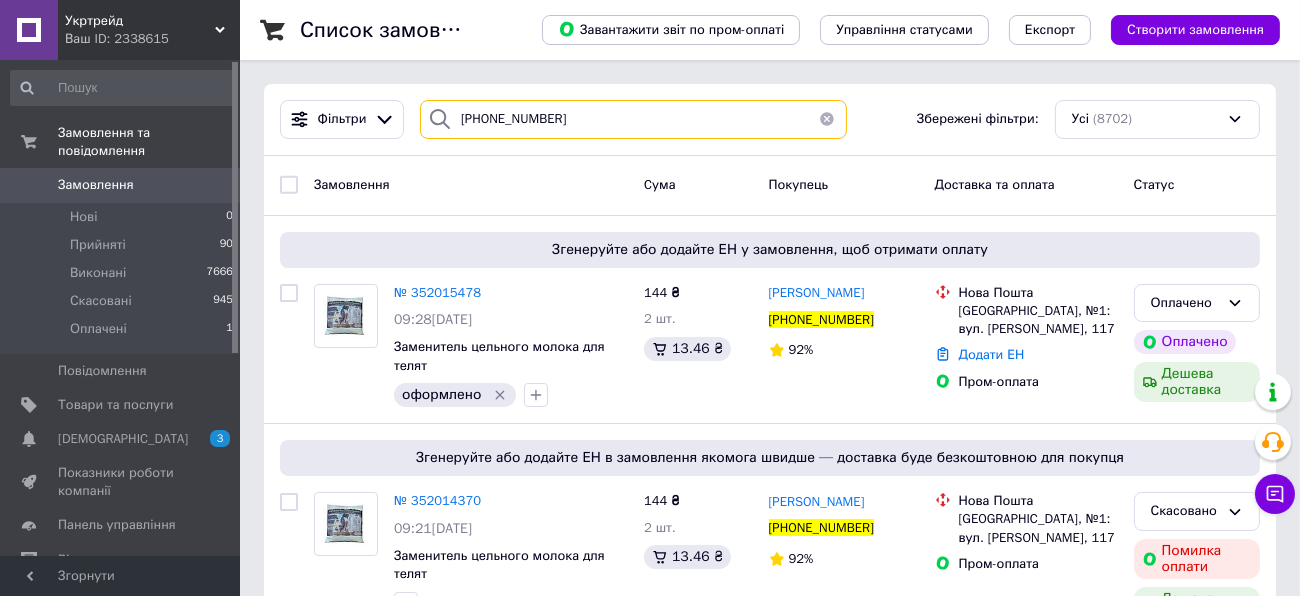 type on "+380961162419" 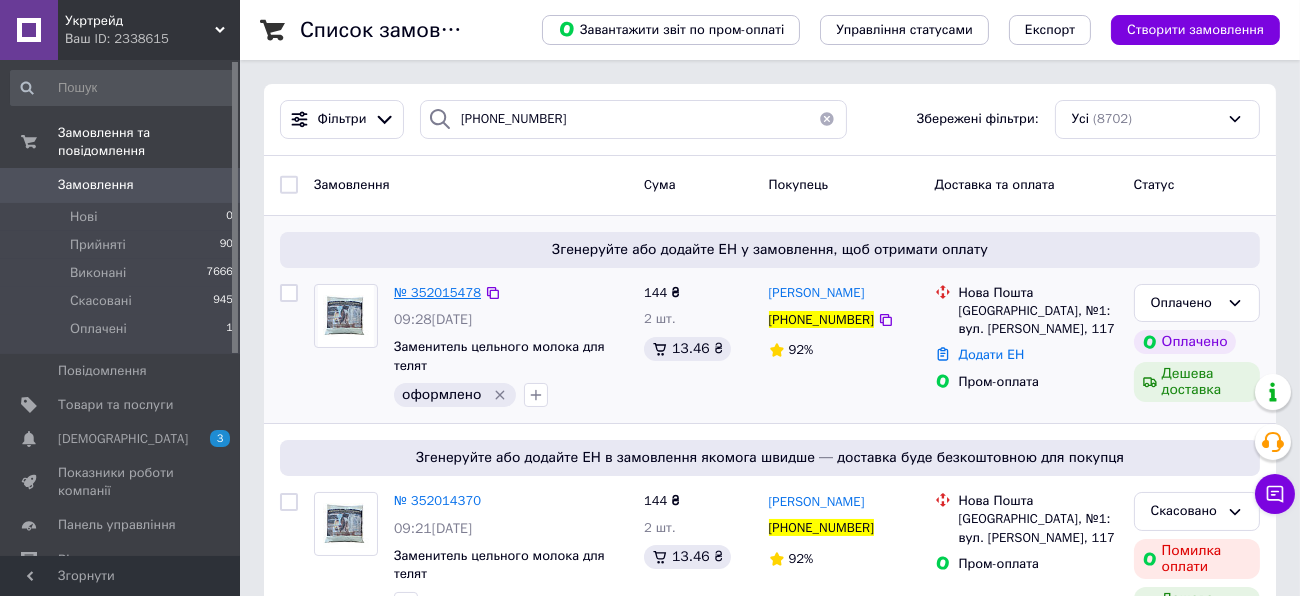 click on "№ 352015478" at bounding box center (437, 292) 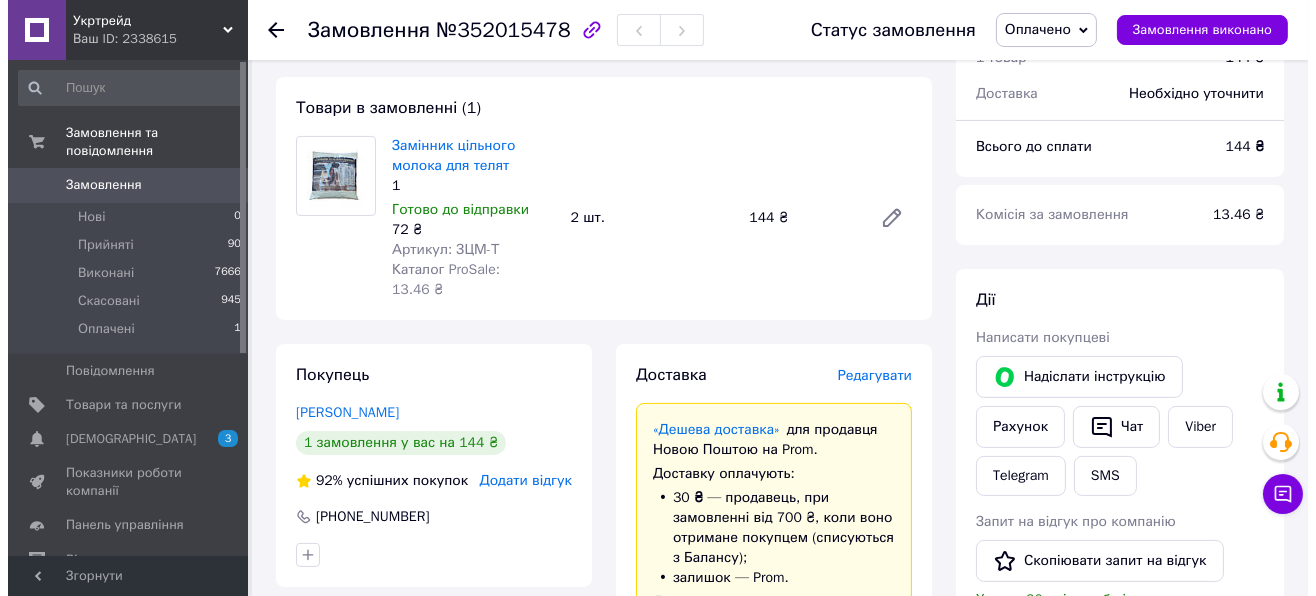 scroll, scrollTop: 888, scrollLeft: 0, axis: vertical 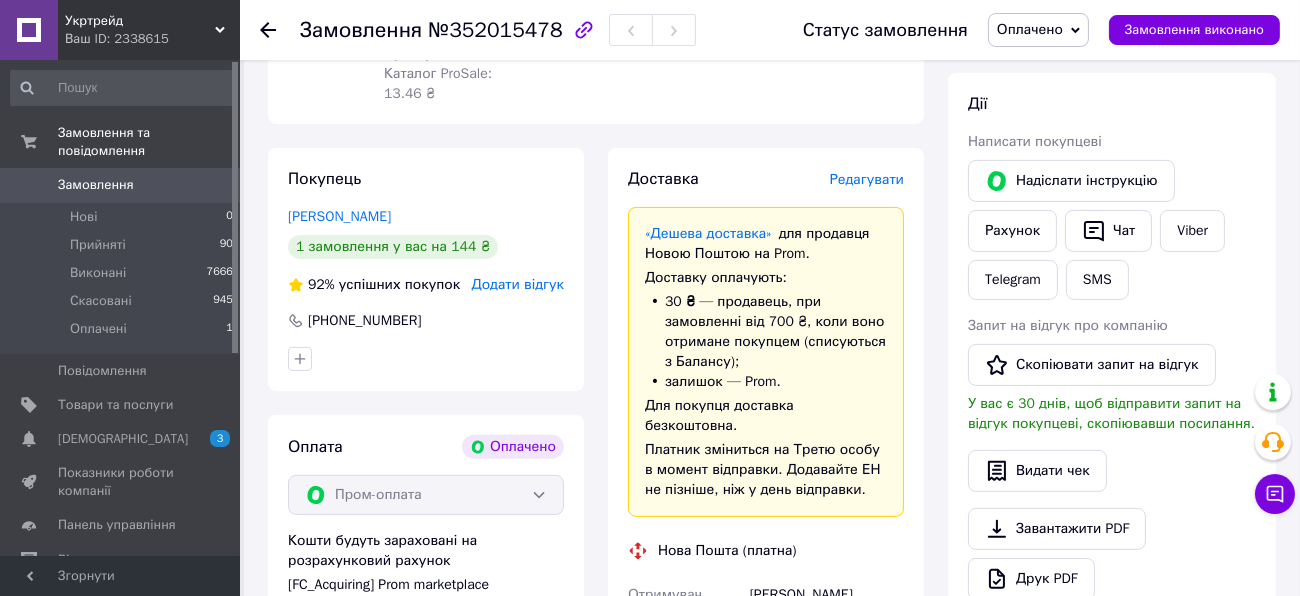 click on "Редагувати" at bounding box center (867, 179) 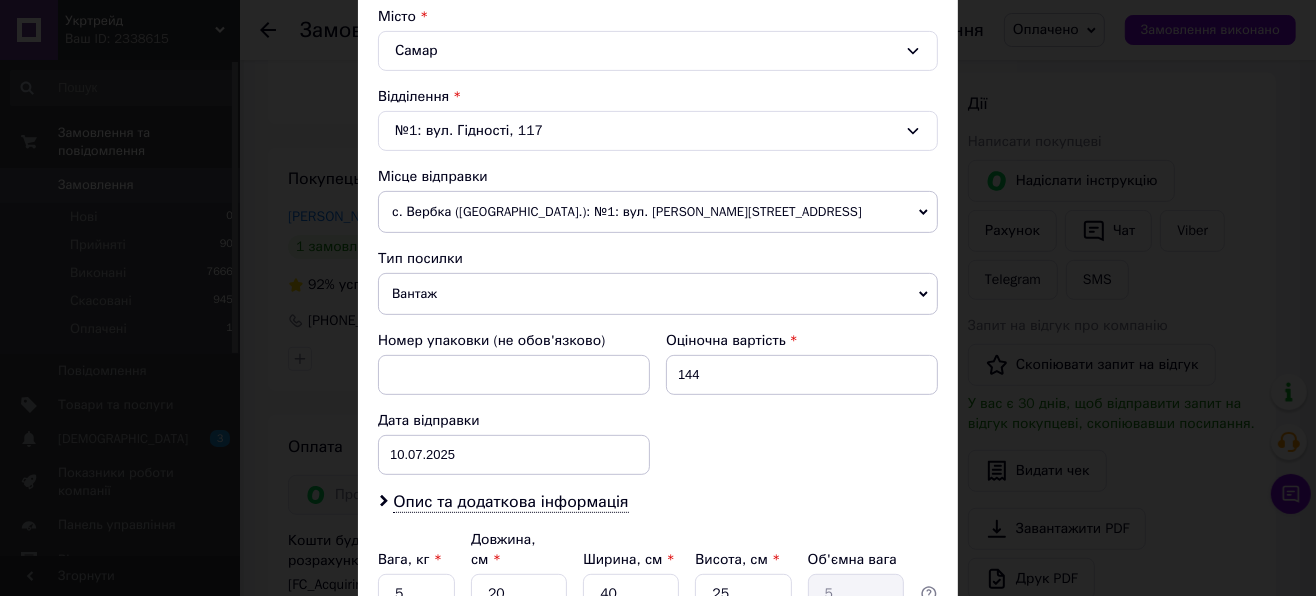 scroll, scrollTop: 555, scrollLeft: 0, axis: vertical 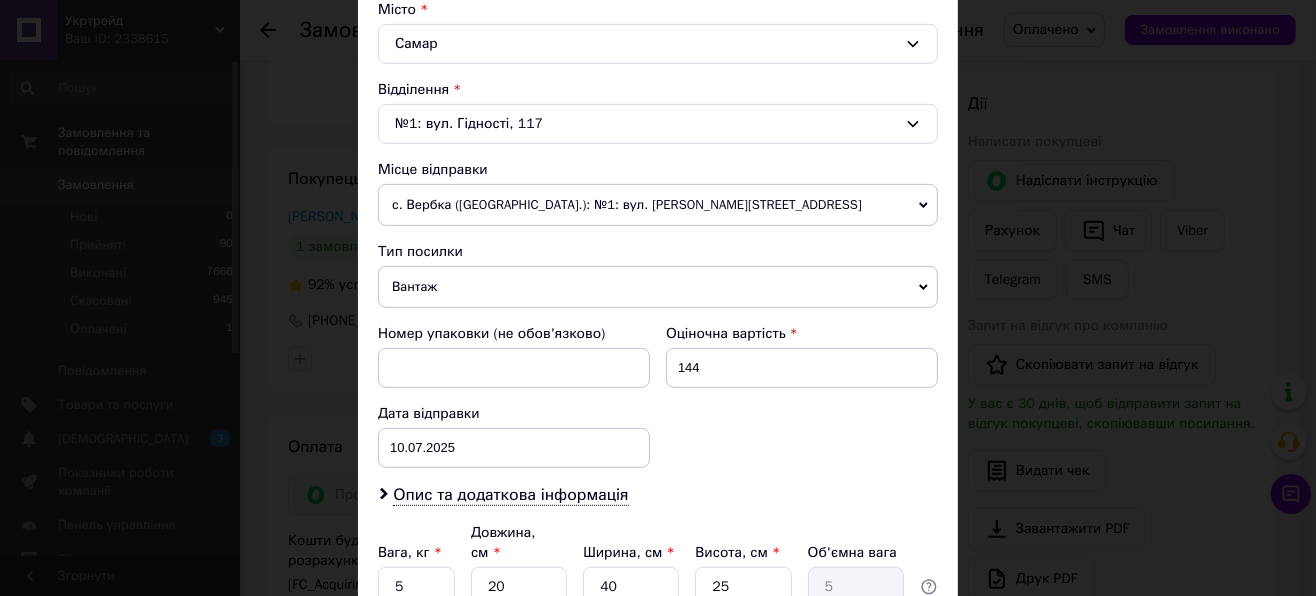 click on "с. Вербка ([GEOGRAPHIC_DATA].): №1: вул. [PERSON_NAME][STREET_ADDRESS]" at bounding box center (658, 205) 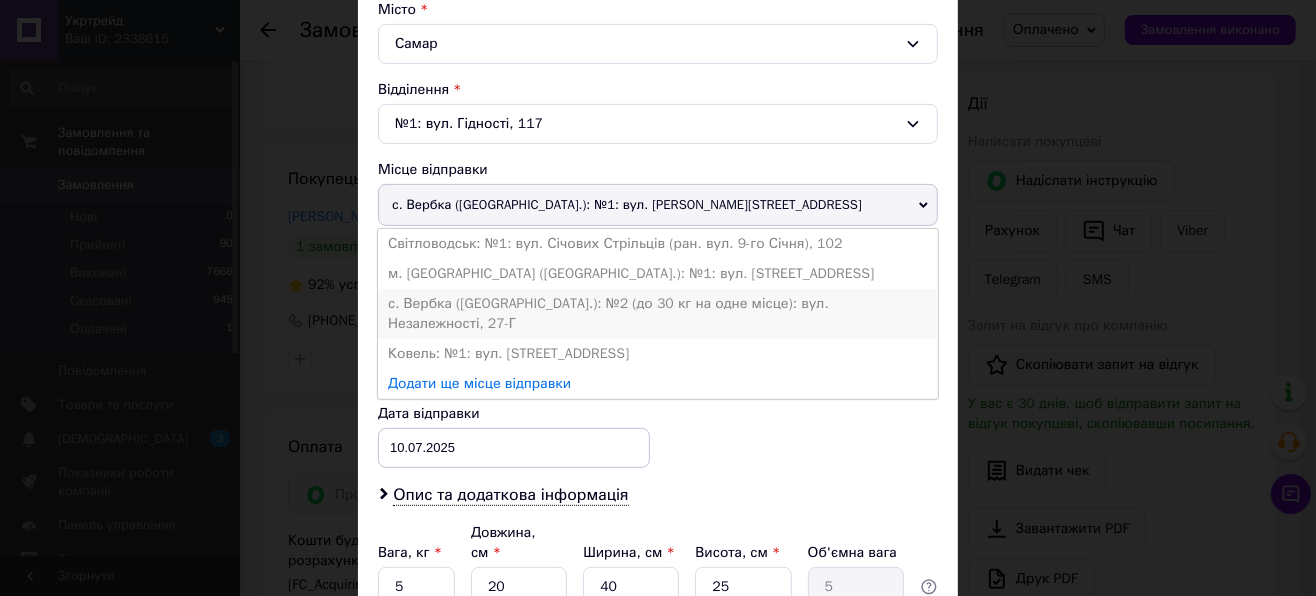 click on "с. Вербка ([GEOGRAPHIC_DATA].): №2 (до 30 кг на одне місце): вул. Незалежності, 27-Г" at bounding box center [658, 314] 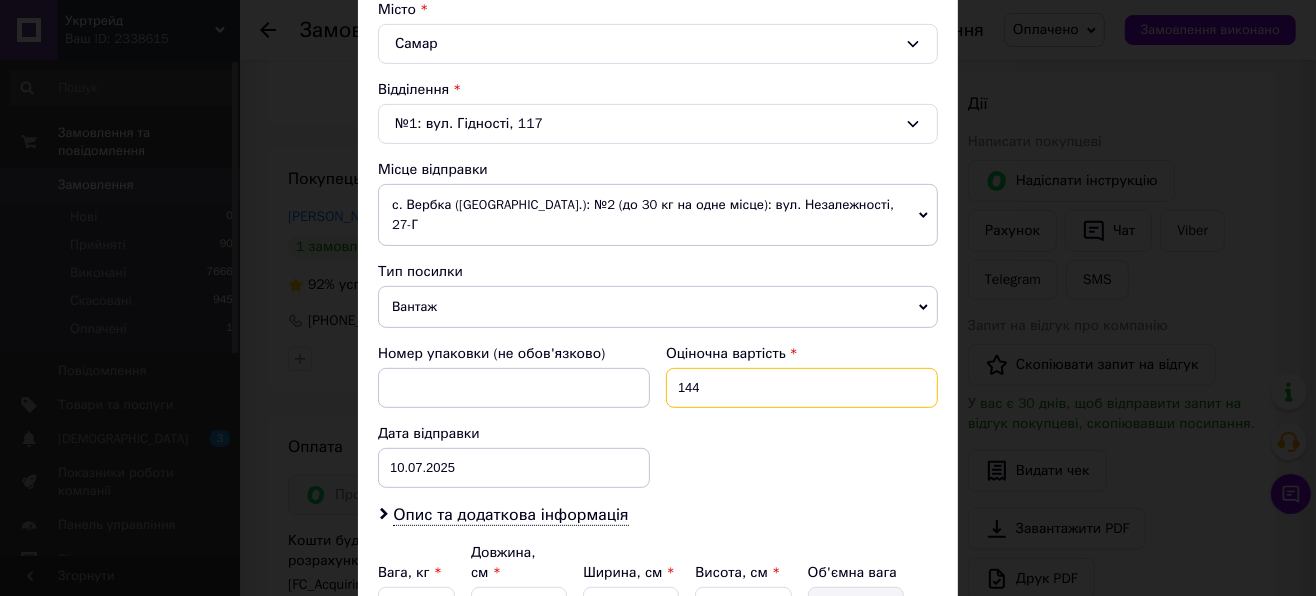 click on "144" at bounding box center (802, 388) 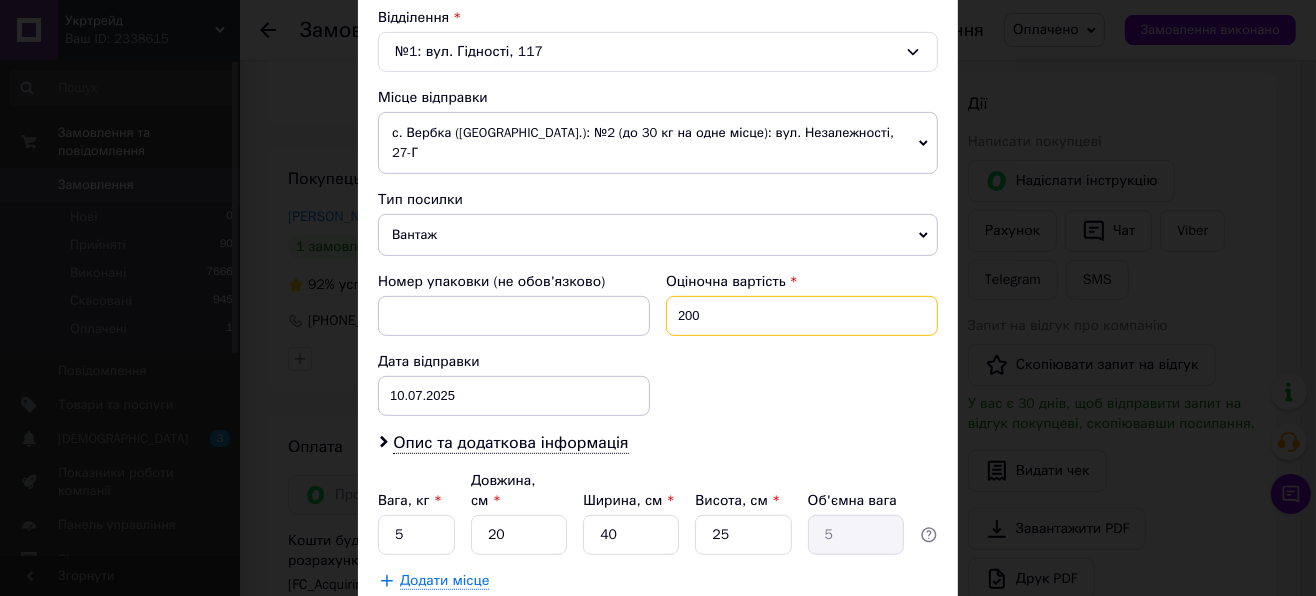 scroll, scrollTop: 667, scrollLeft: 0, axis: vertical 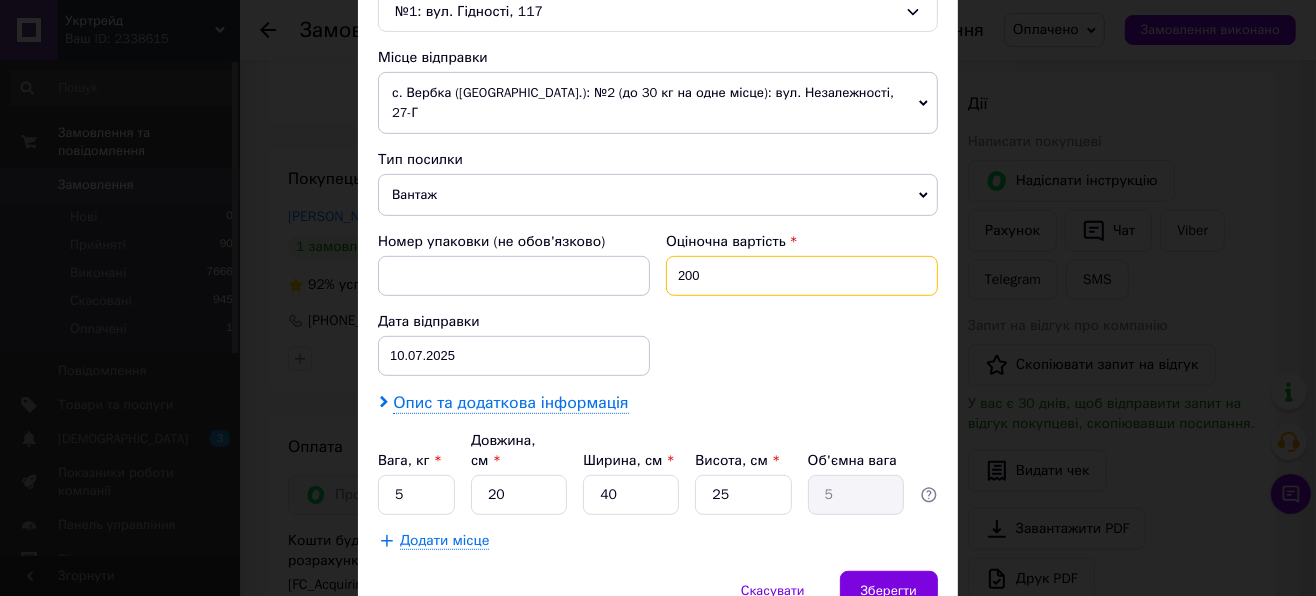type on "200" 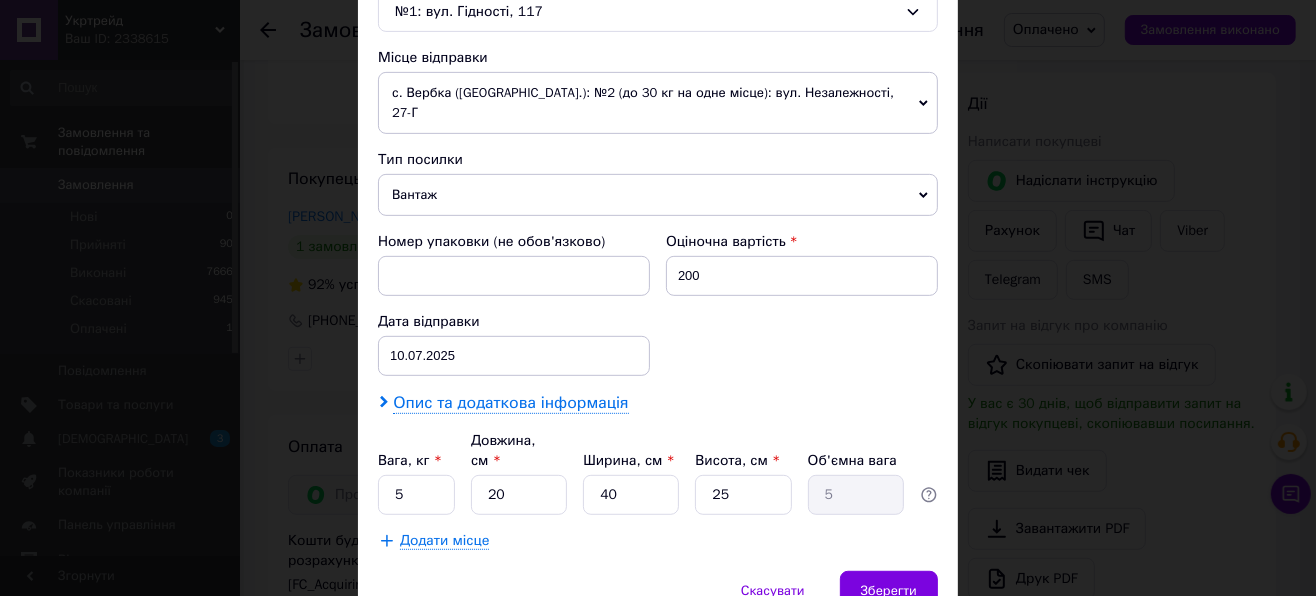 click on "Опис та додаткова інформація" at bounding box center [510, 403] 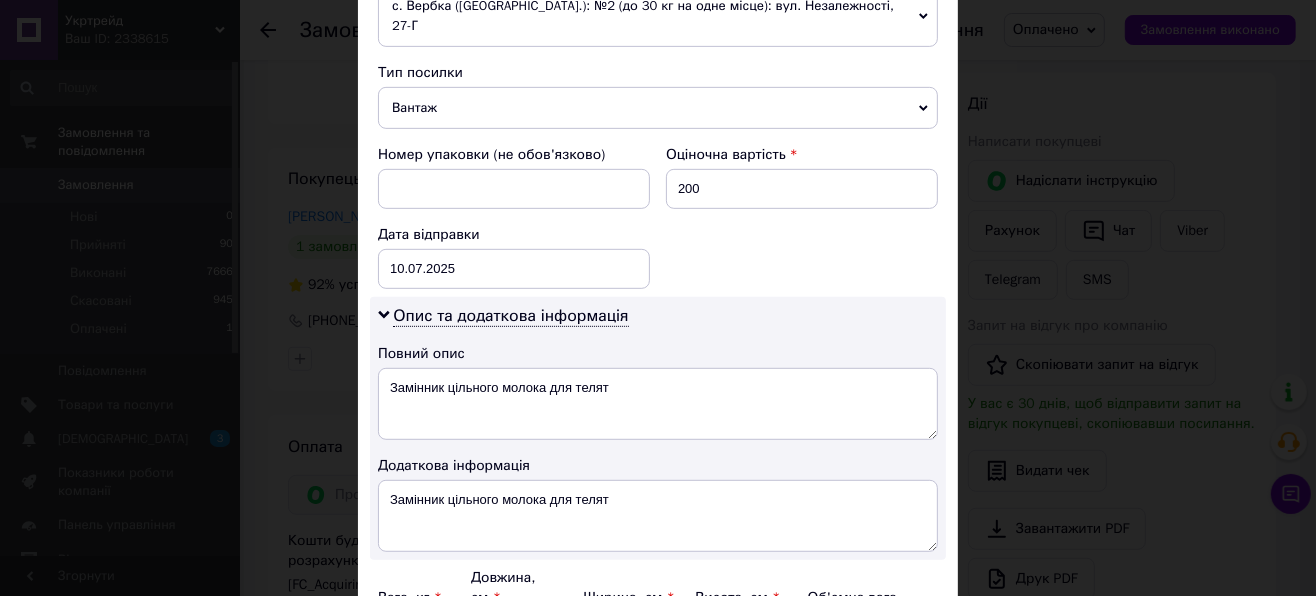 scroll, scrollTop: 888, scrollLeft: 0, axis: vertical 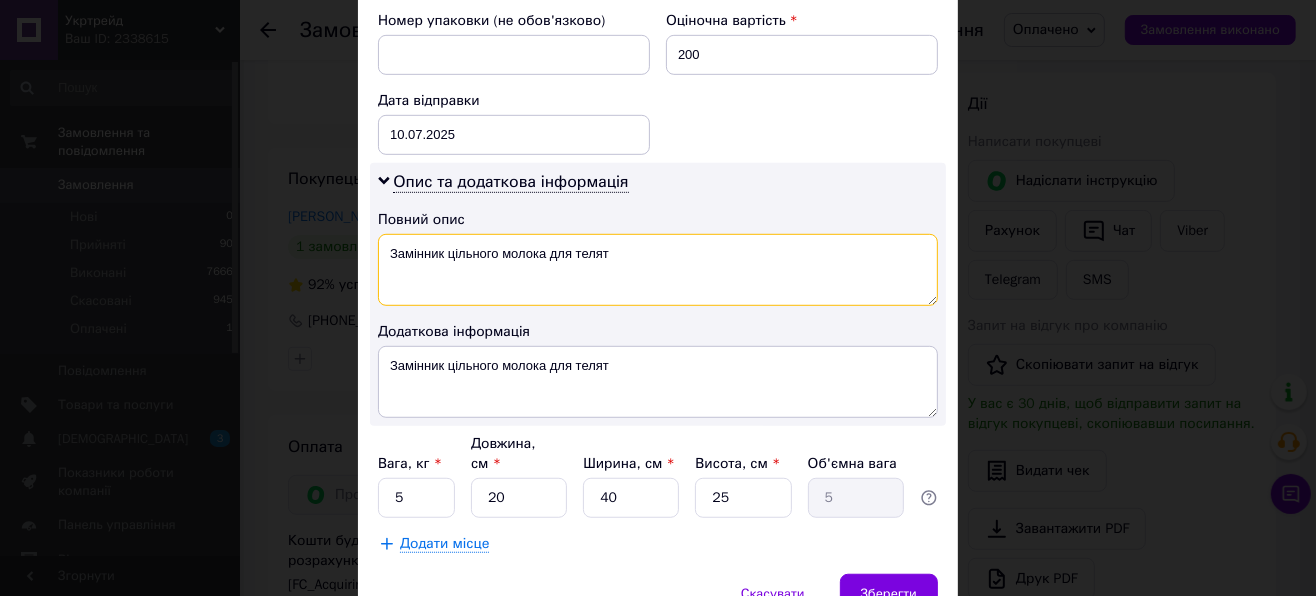 drag, startPoint x: 385, startPoint y: 234, endPoint x: 636, endPoint y: 234, distance: 251 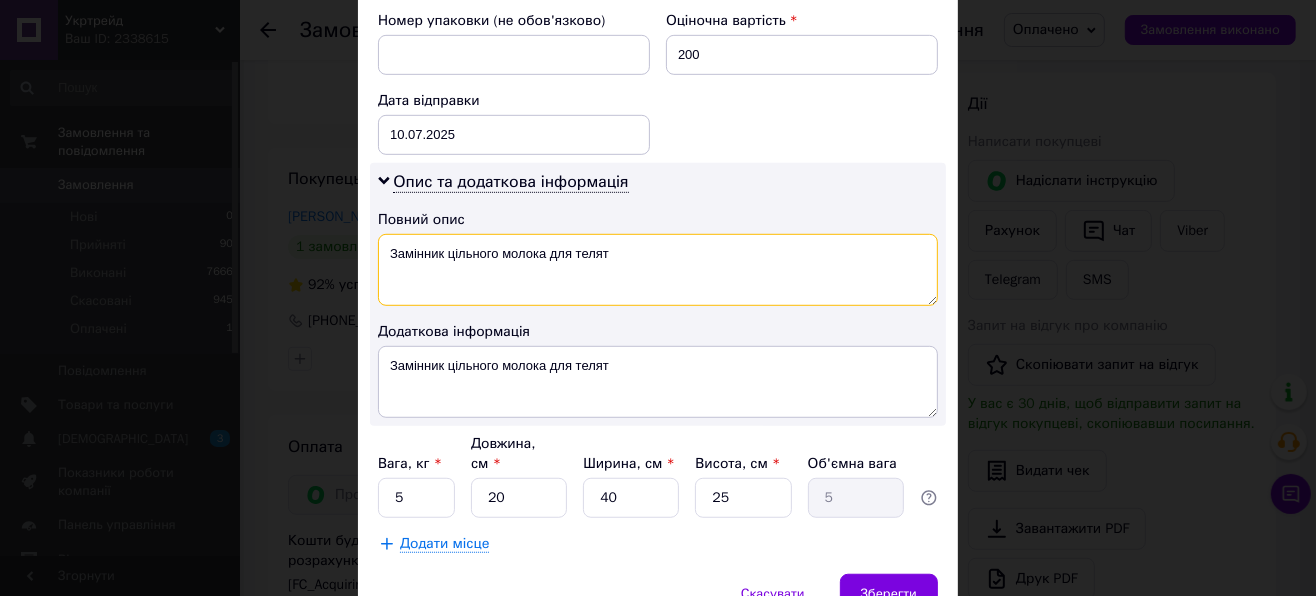click on "Замінник цільного молока для телят" at bounding box center (658, 270) 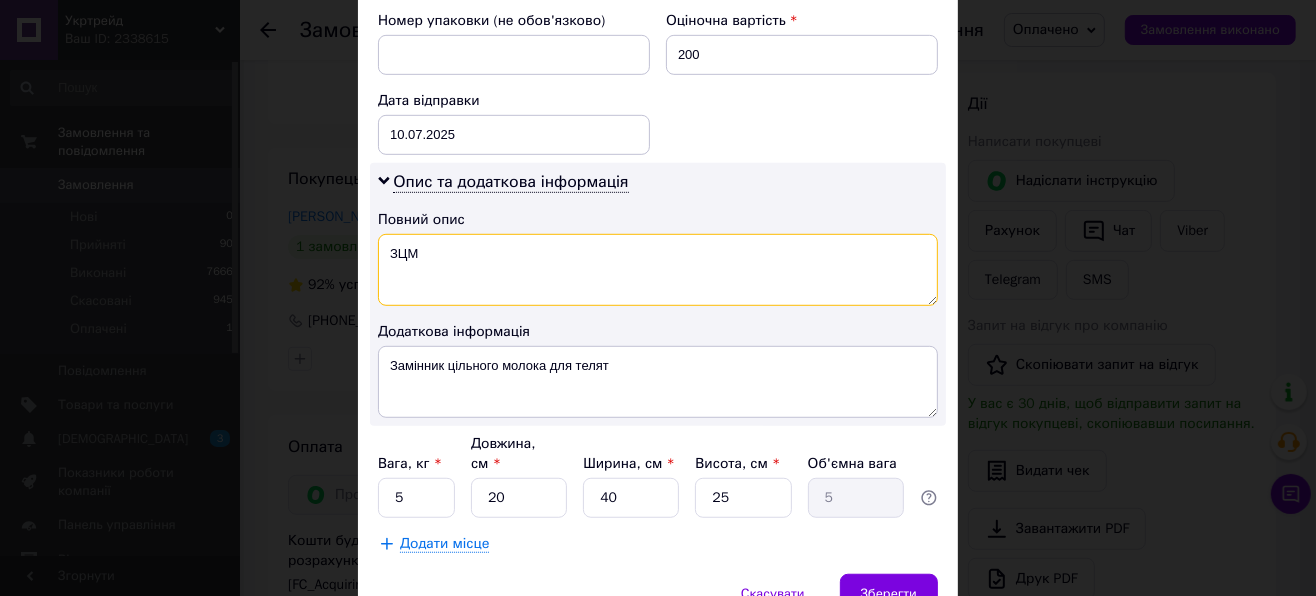 type on "ЗЦМ" 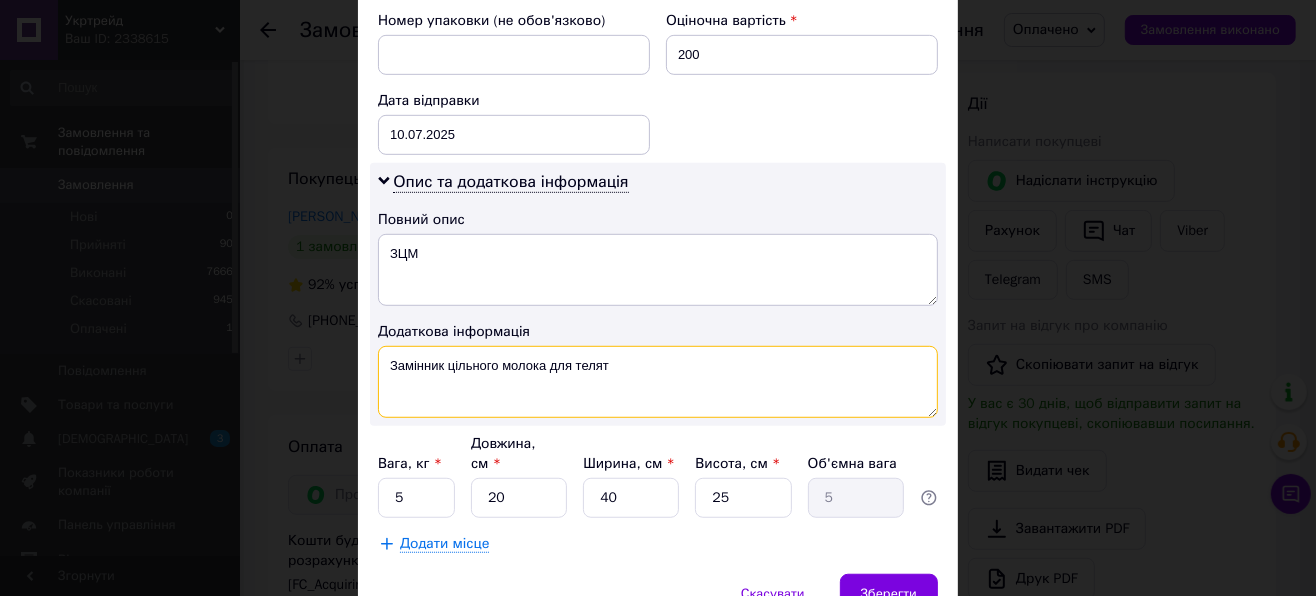 drag, startPoint x: 383, startPoint y: 349, endPoint x: 707, endPoint y: 348, distance: 324.00156 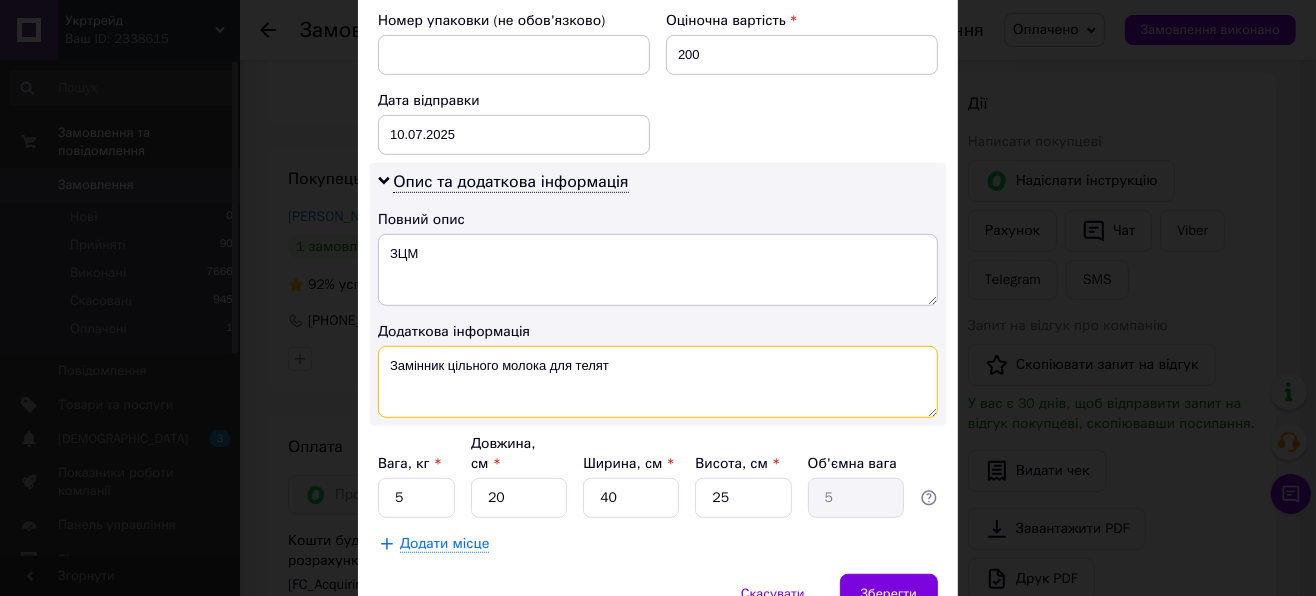 click on "Замінник цільного молока для телят" at bounding box center [658, 382] 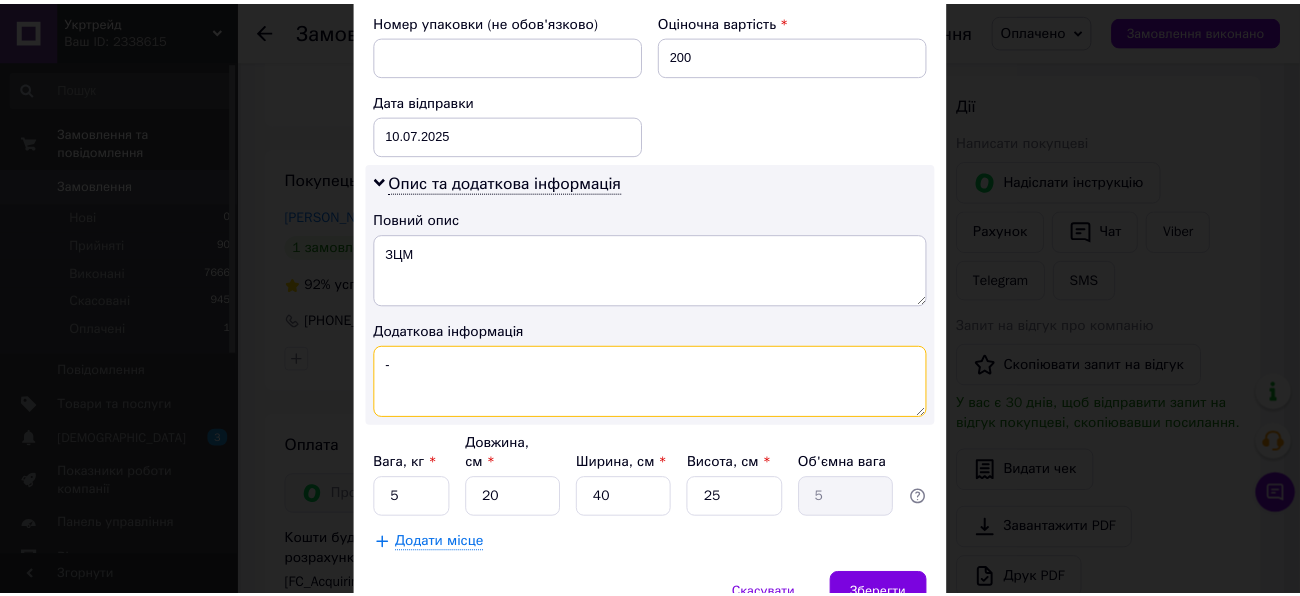 scroll, scrollTop: 954, scrollLeft: 0, axis: vertical 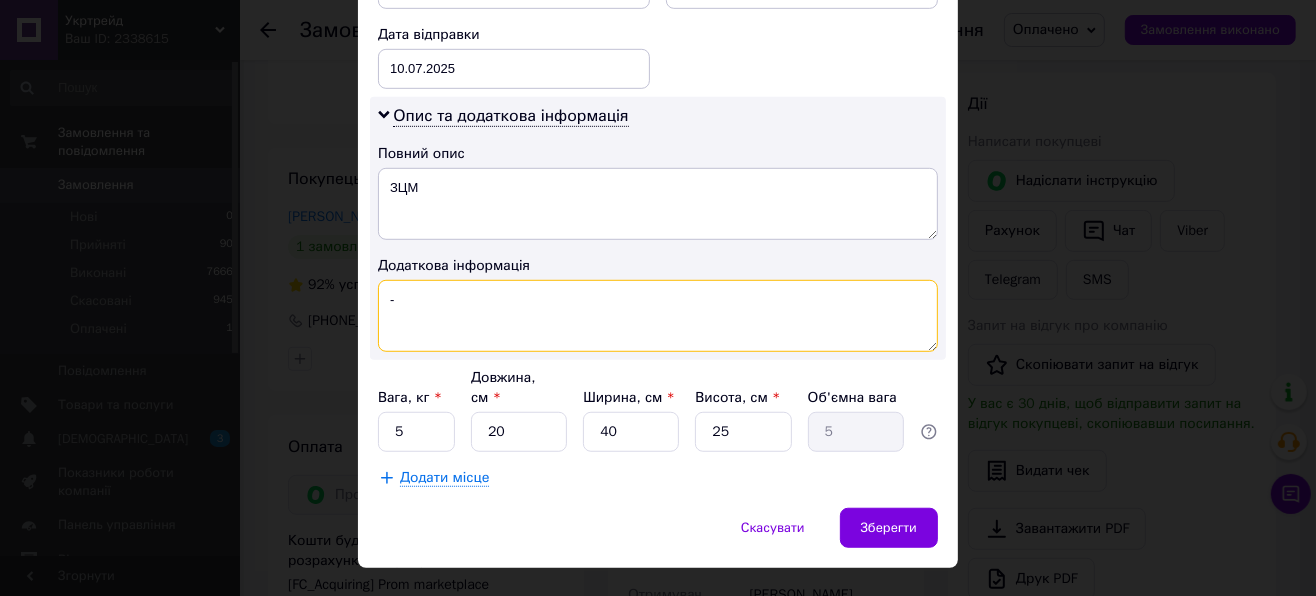 type on "-" 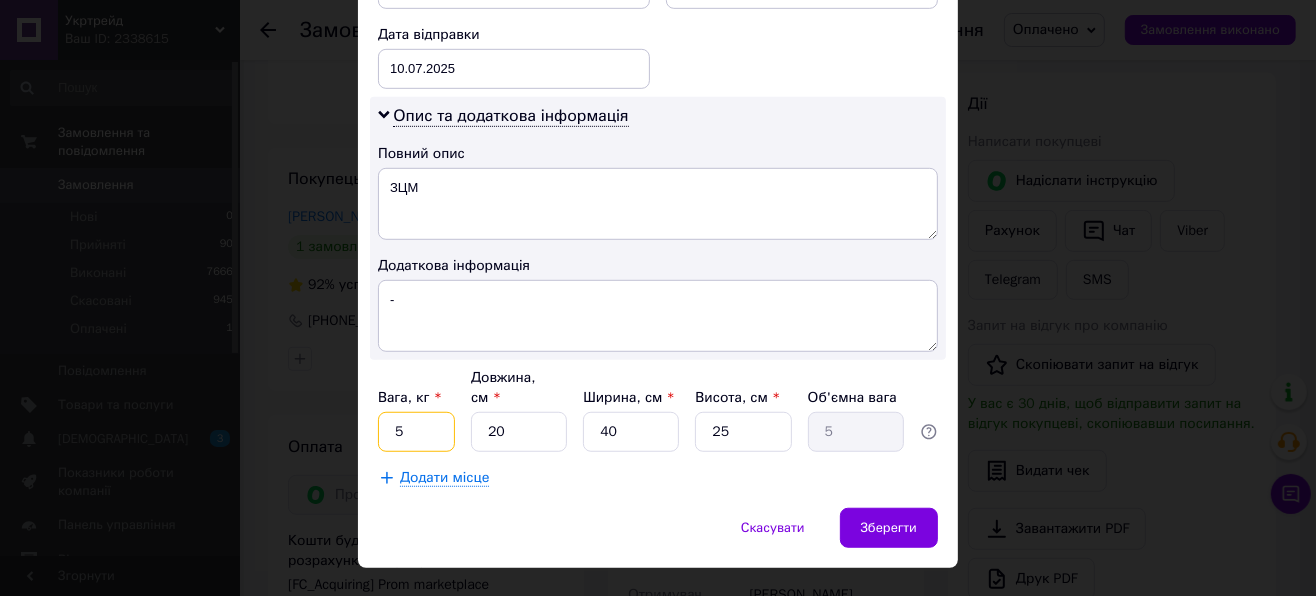 click on "5" at bounding box center (416, 432) 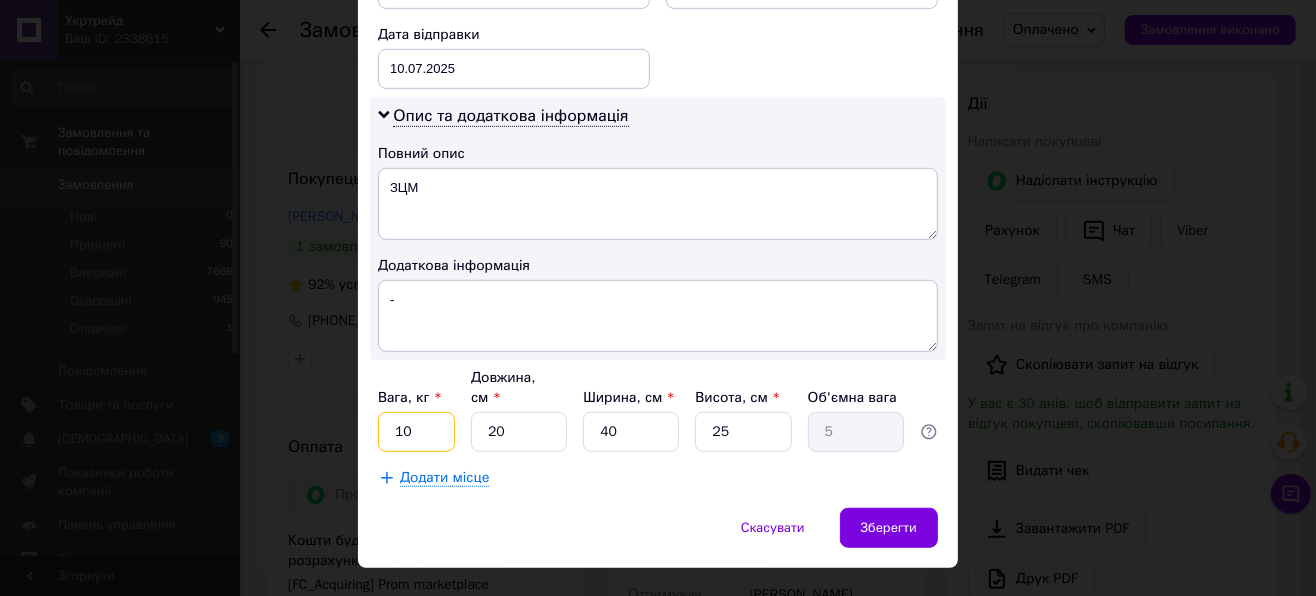 type on "10" 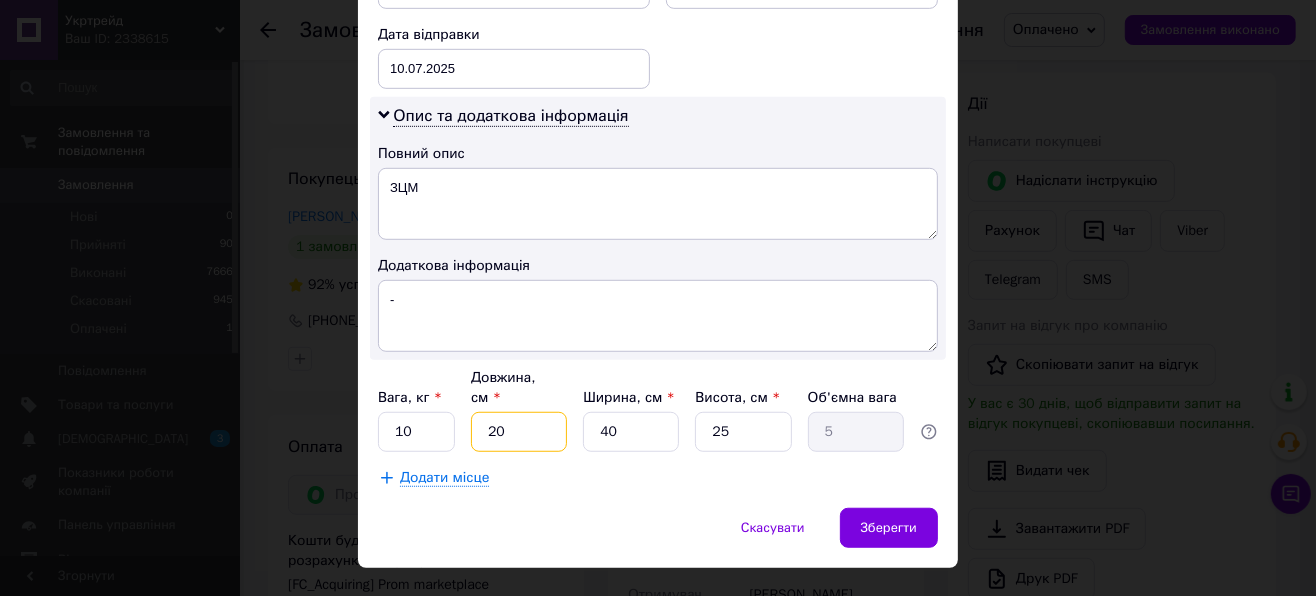 click on "20" at bounding box center [519, 432] 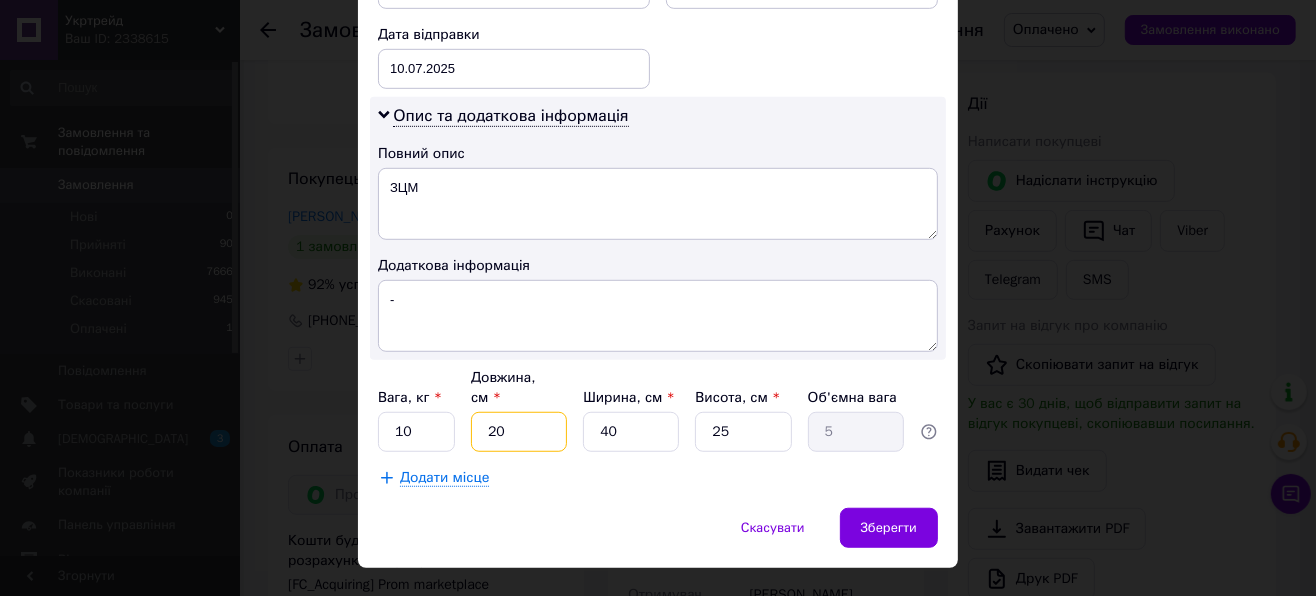 type on "3" 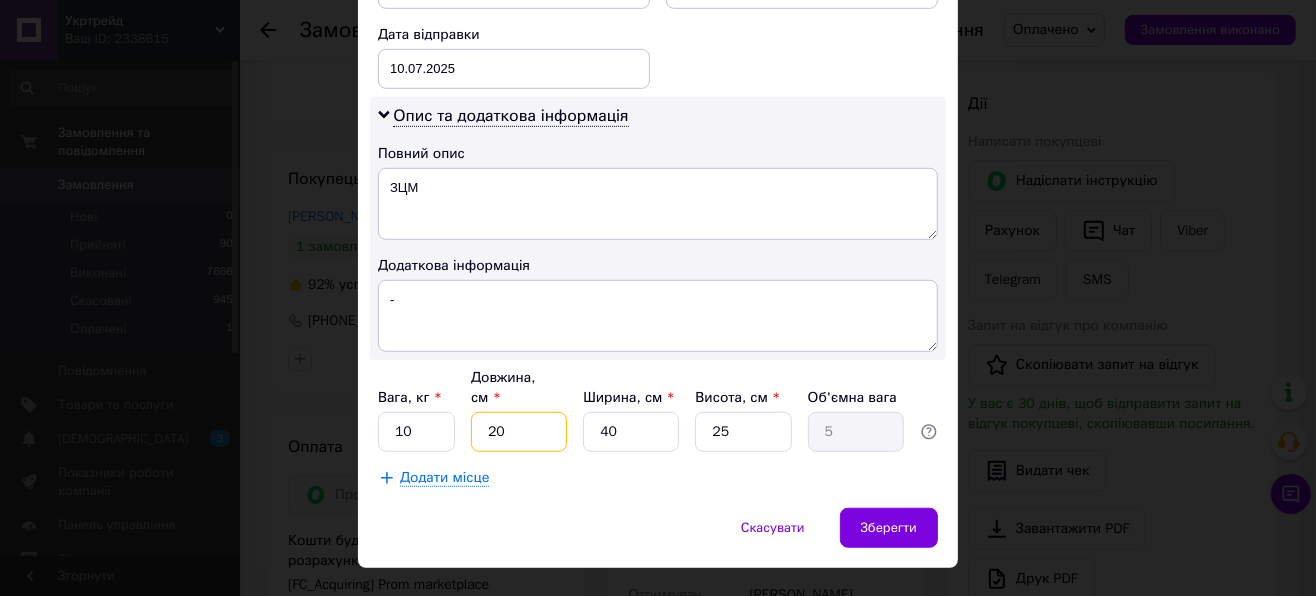 type on "0.75" 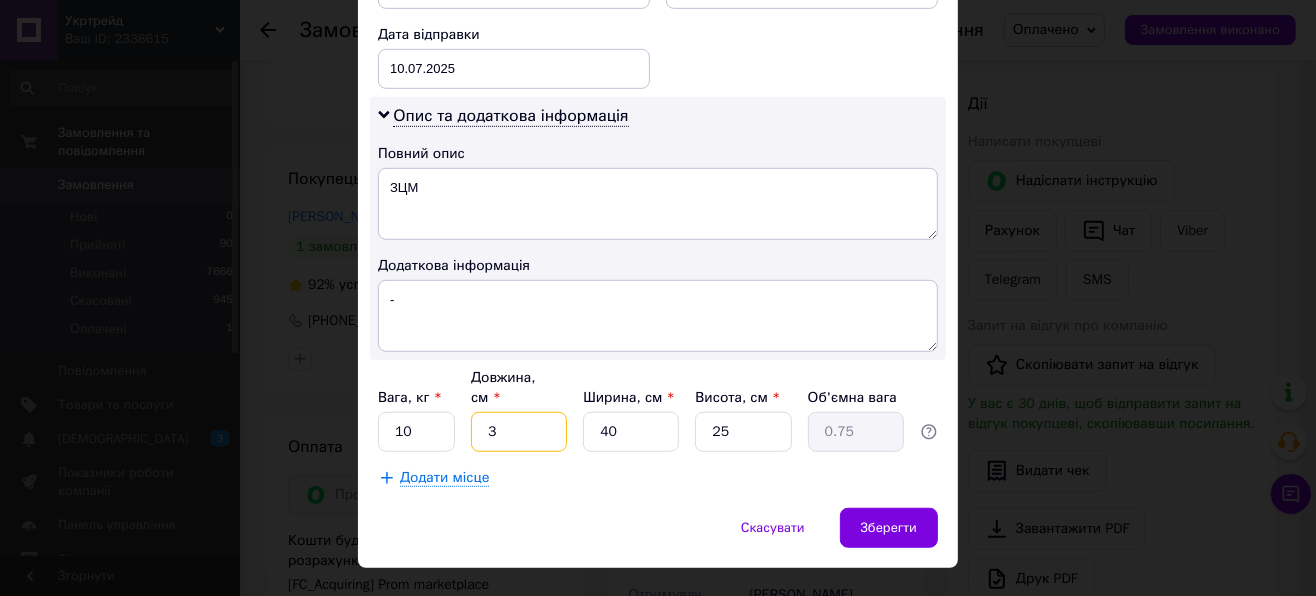 type on "32" 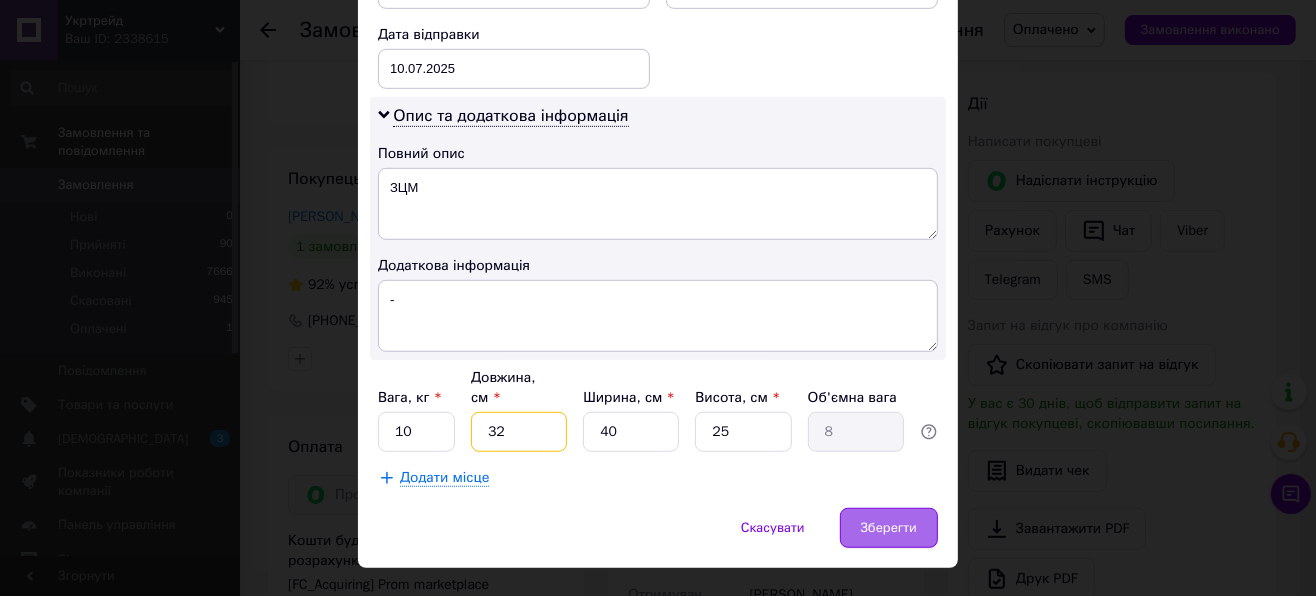 type on "32" 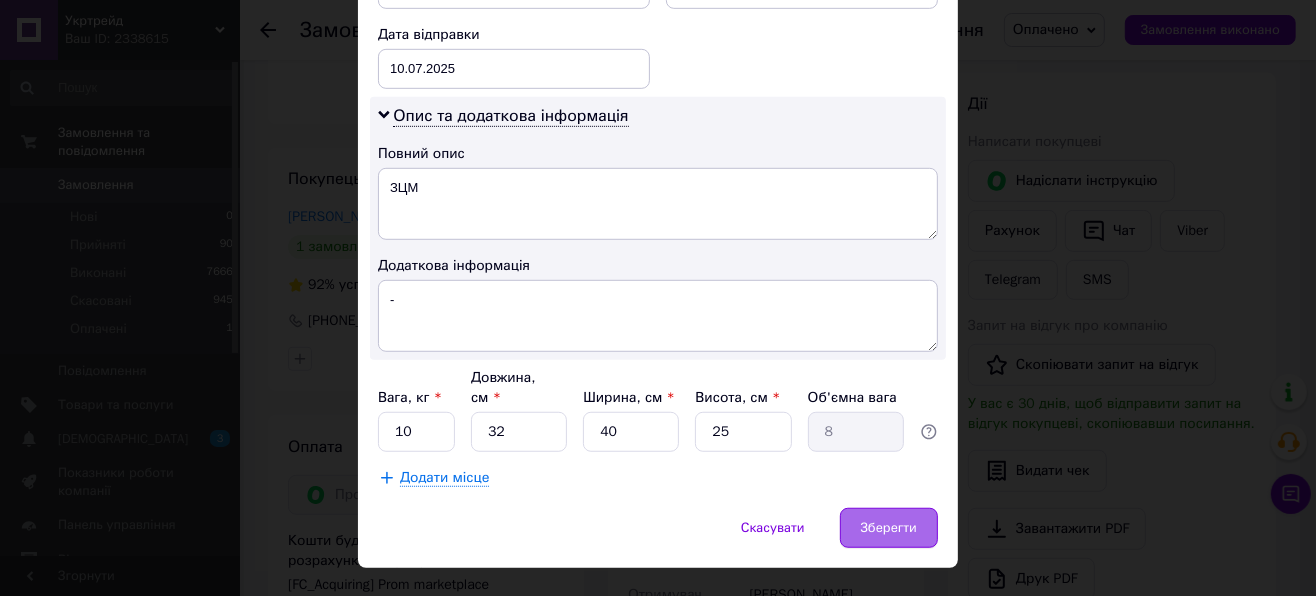 click on "Зберегти" at bounding box center (889, 528) 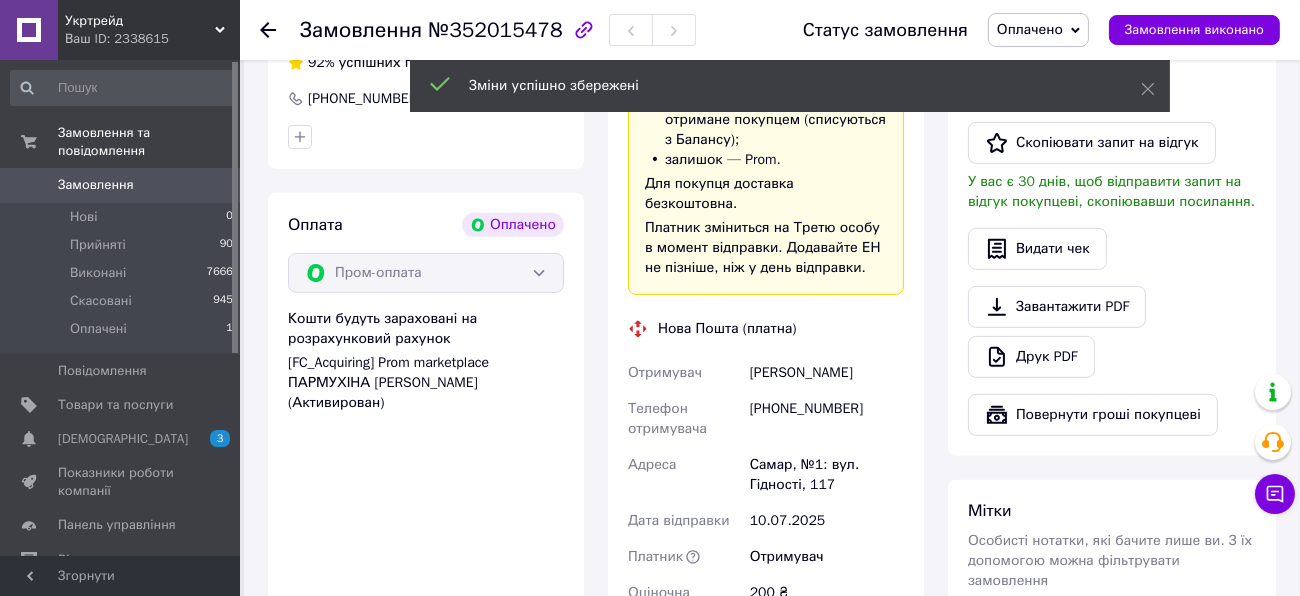 scroll, scrollTop: 1444, scrollLeft: 0, axis: vertical 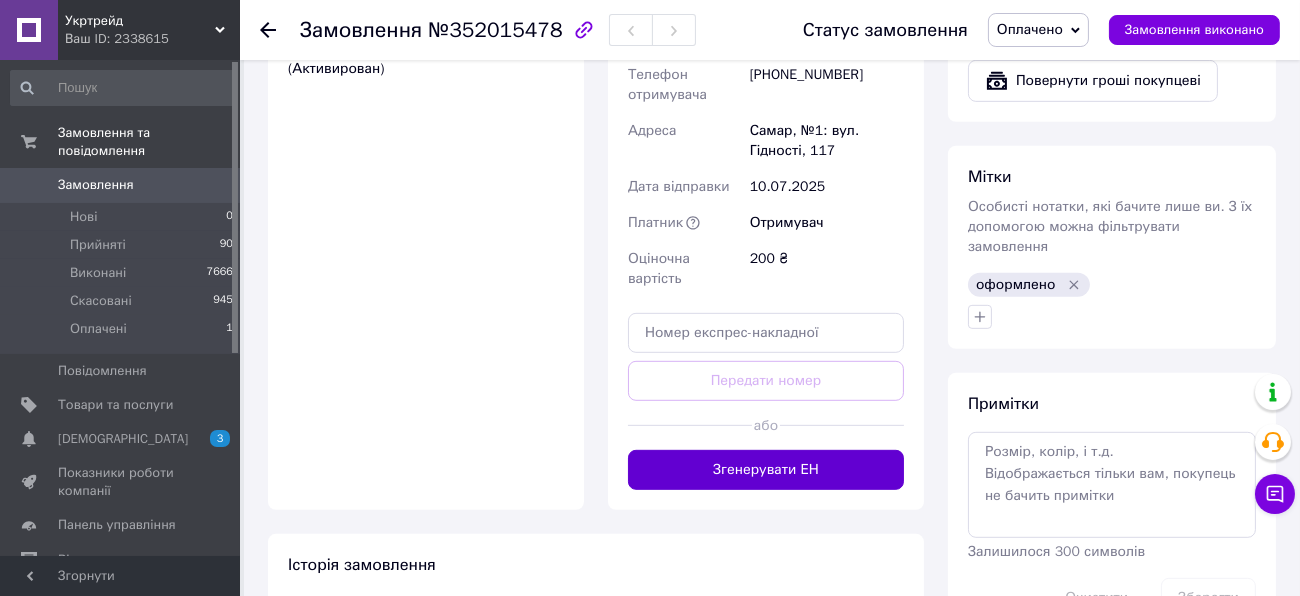 click on "Згенерувати ЕН" at bounding box center (766, 470) 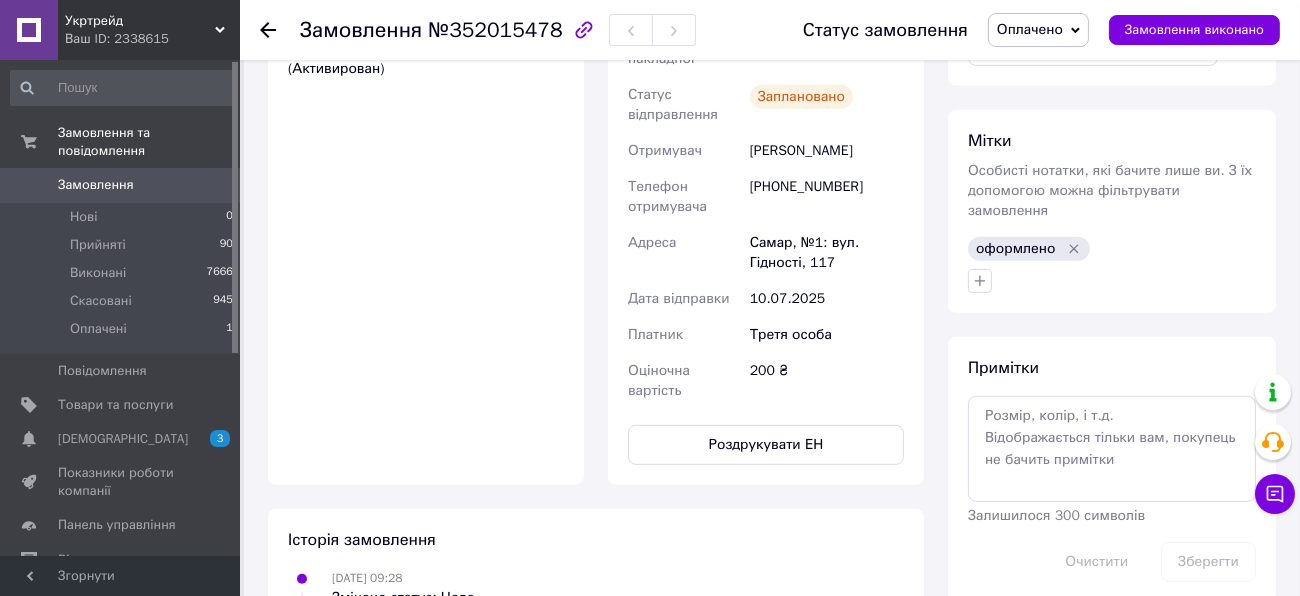 click on "Замовлення №352015478 Статус замовлення Оплачено Прийнято Виконано Скасовано Замовлення виконано" at bounding box center [770, 30] 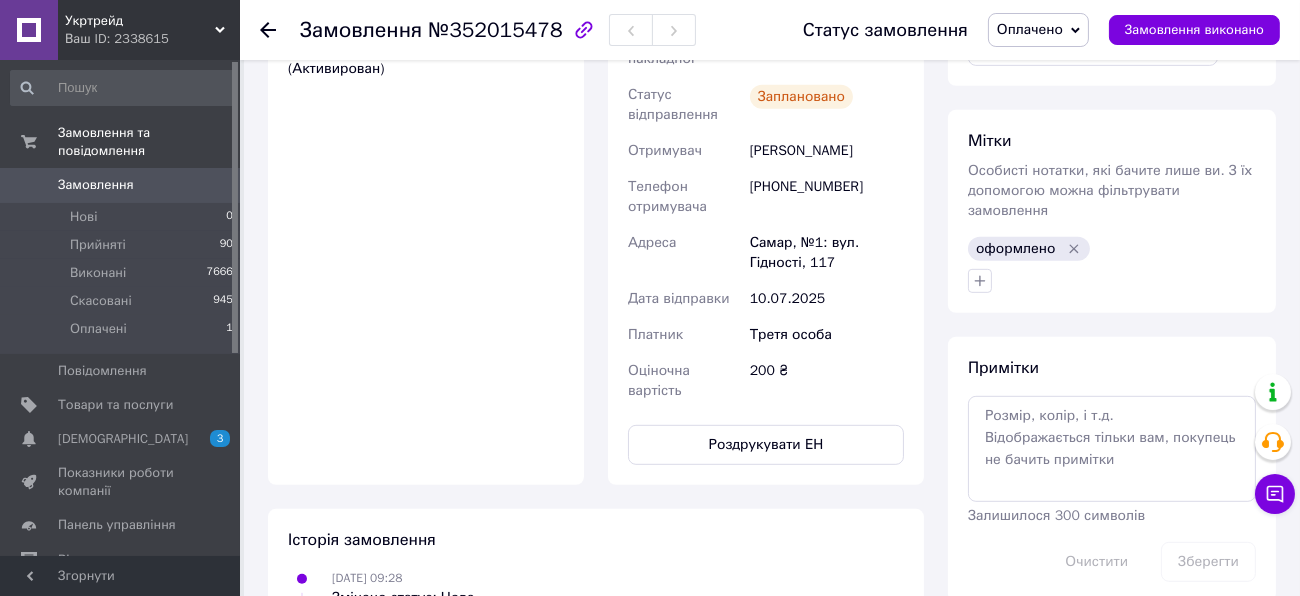 click 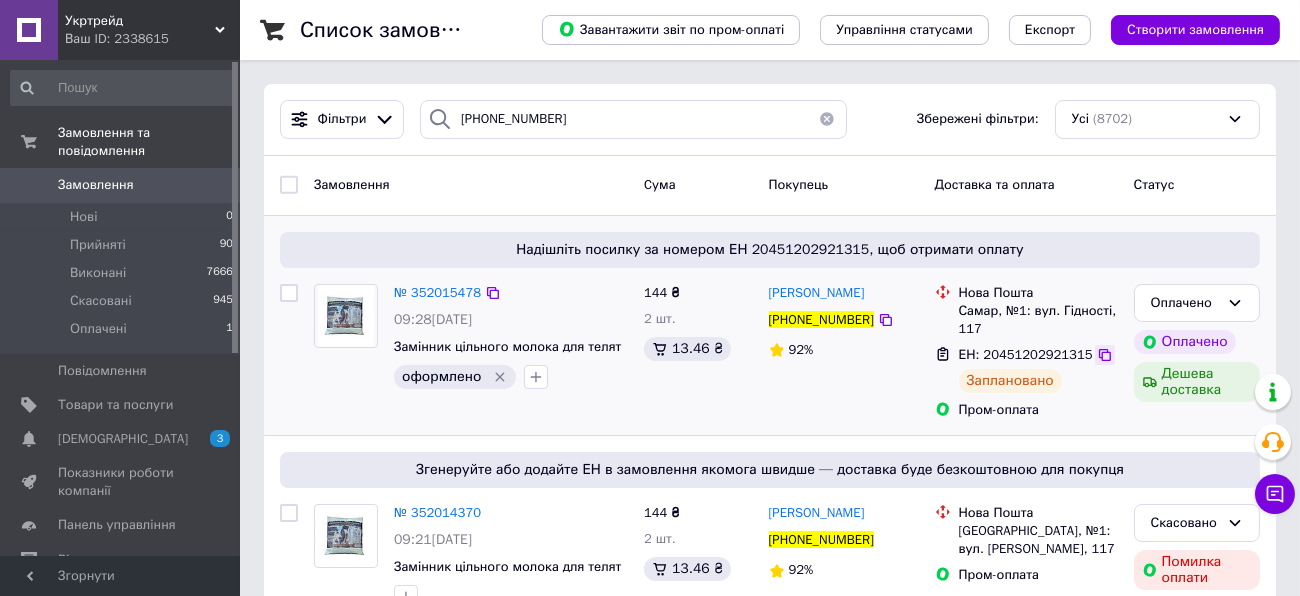 click 